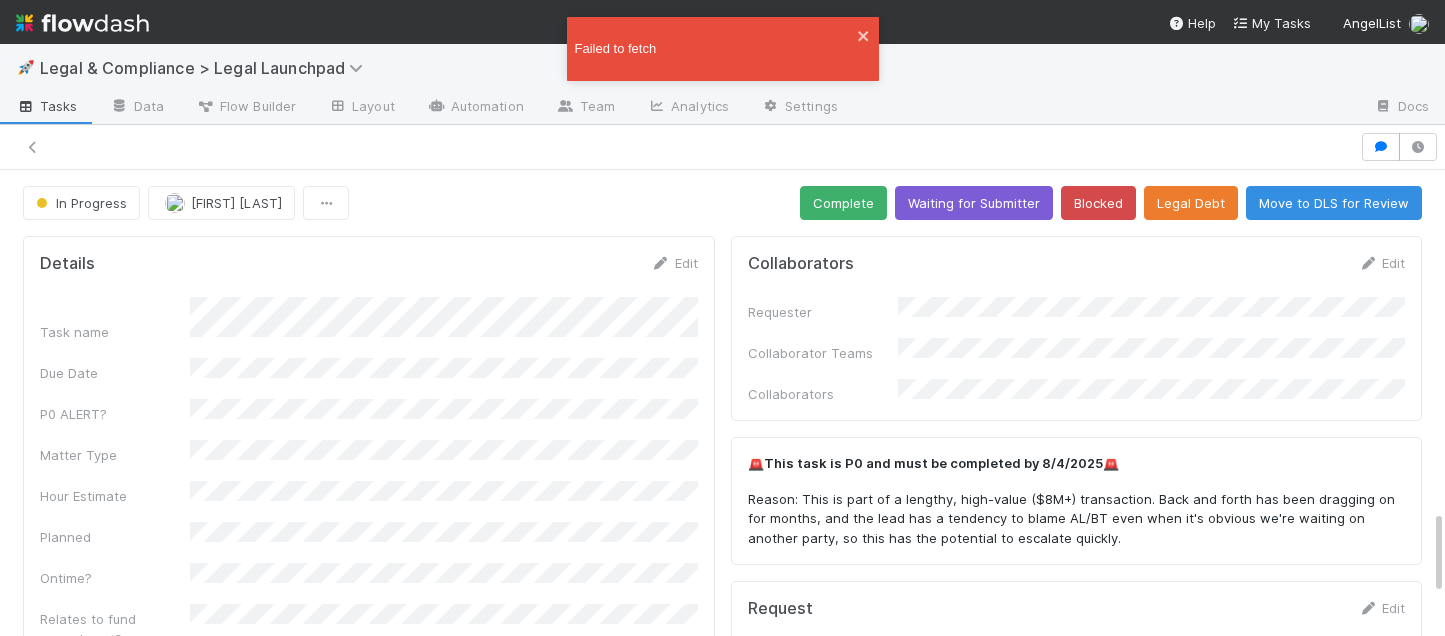 scroll, scrollTop: 0, scrollLeft: 0, axis: both 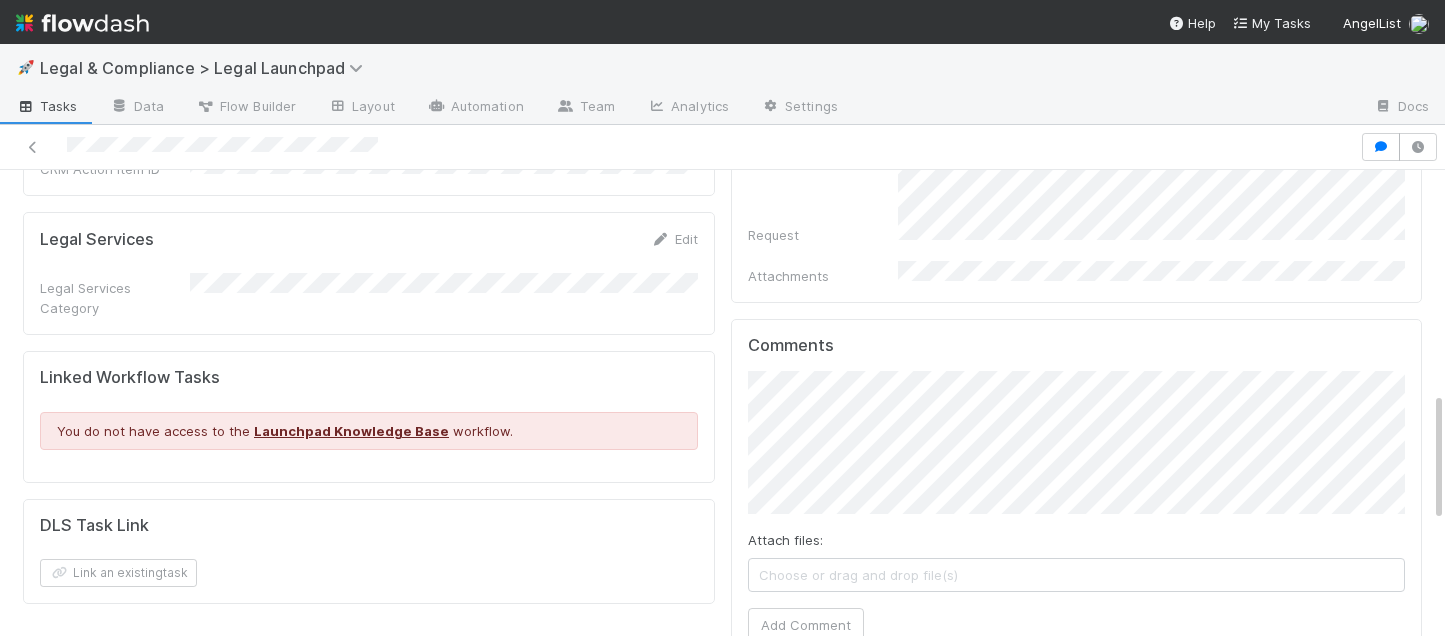 click on "Choose or drag and drop file(s)" at bounding box center (1077, 575) 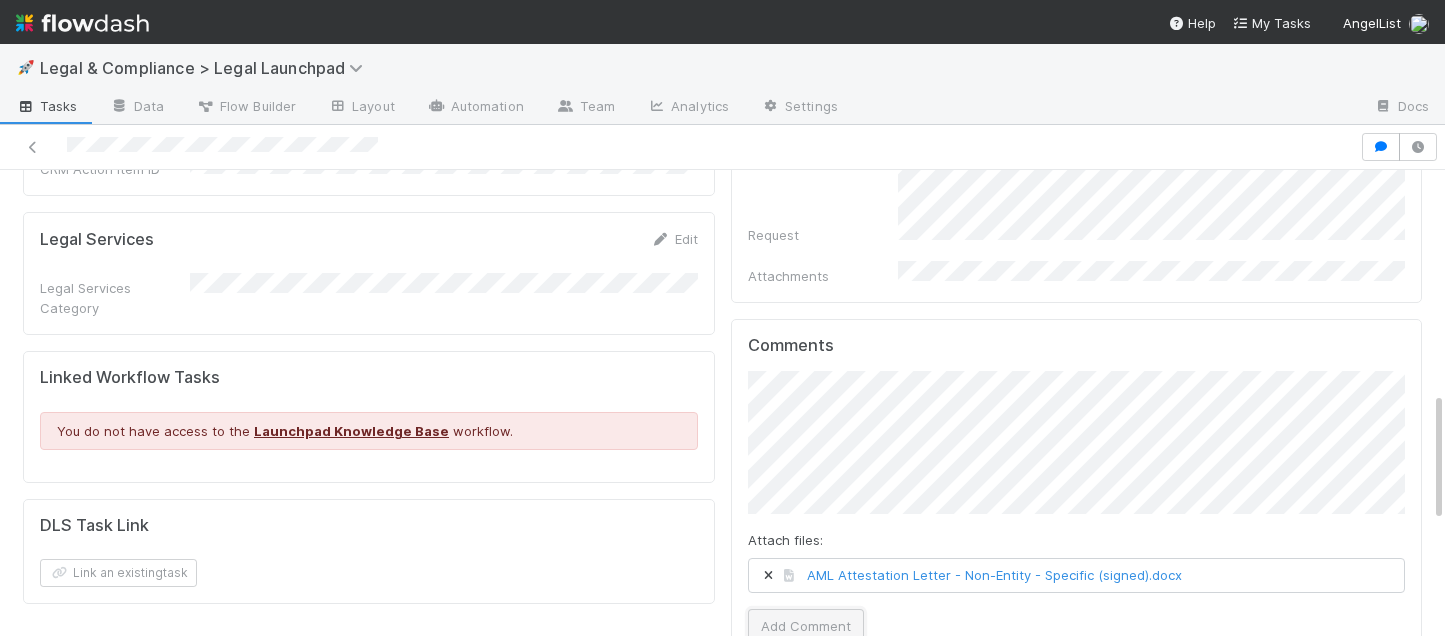 click on "Add Comment" at bounding box center (806, 626) 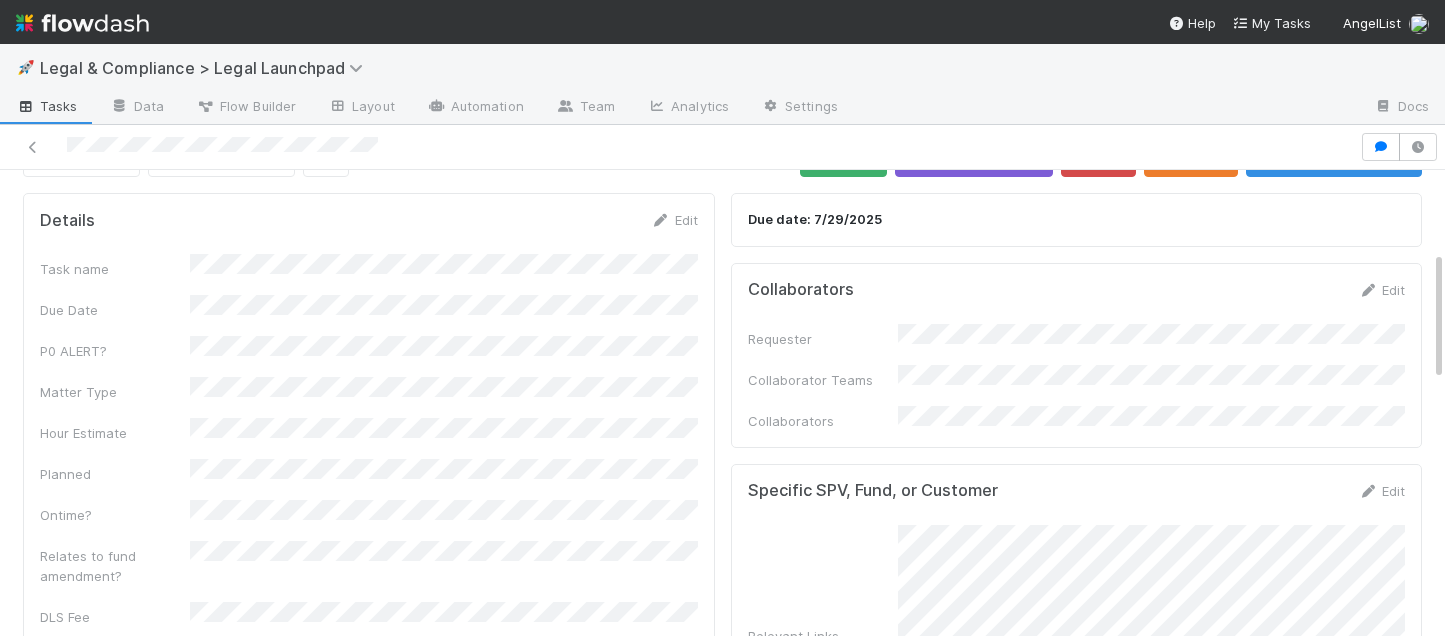 scroll, scrollTop: 0, scrollLeft: 0, axis: both 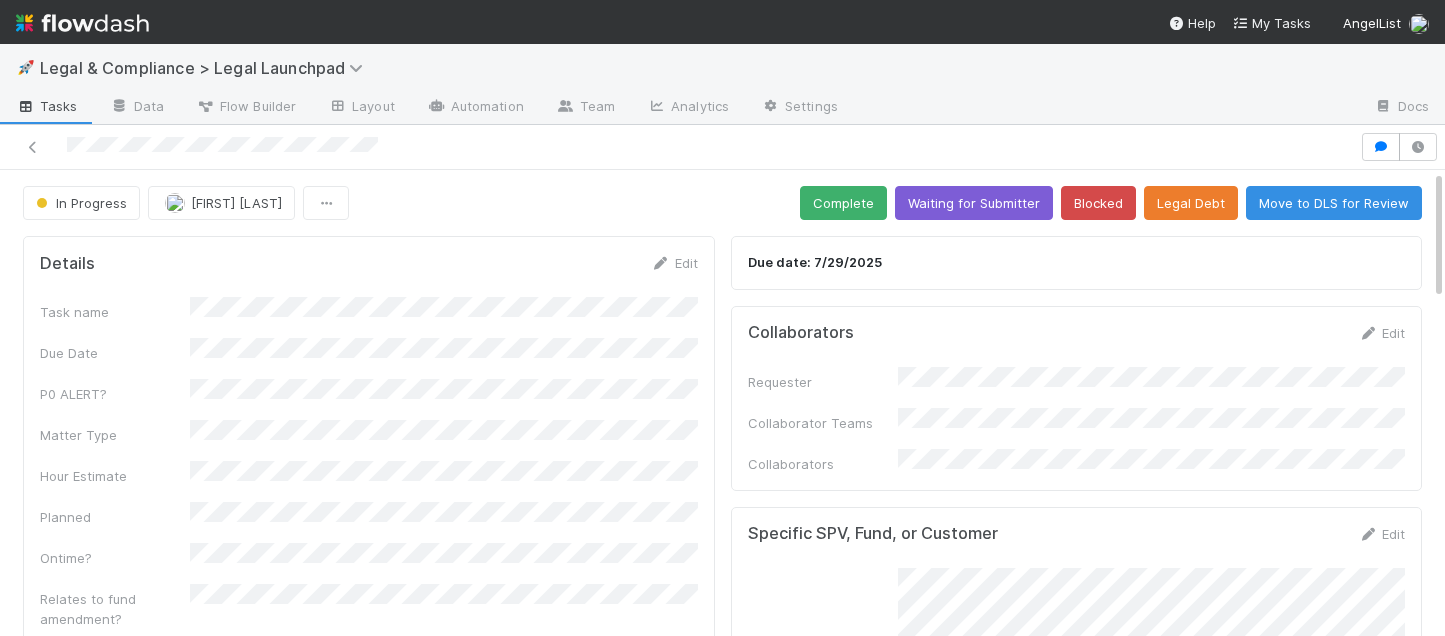 click on "Tasks" at bounding box center (47, 106) 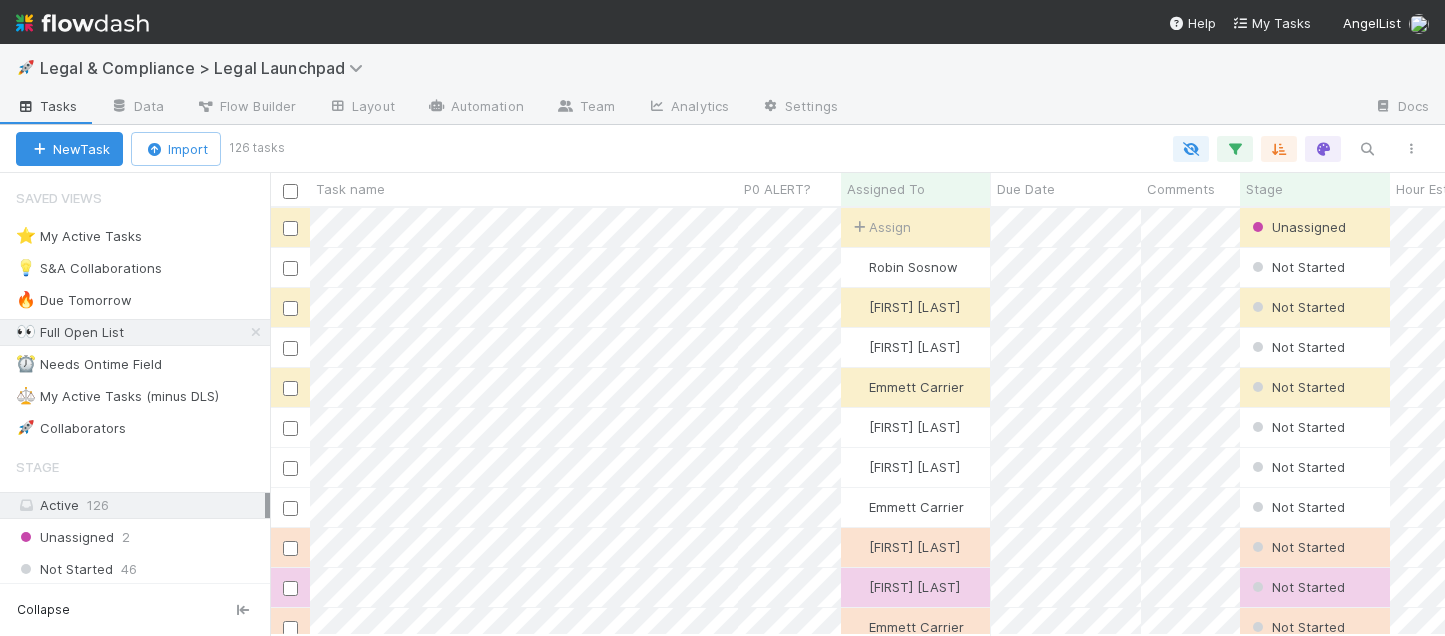 scroll, scrollTop: 0, scrollLeft: 1, axis: horizontal 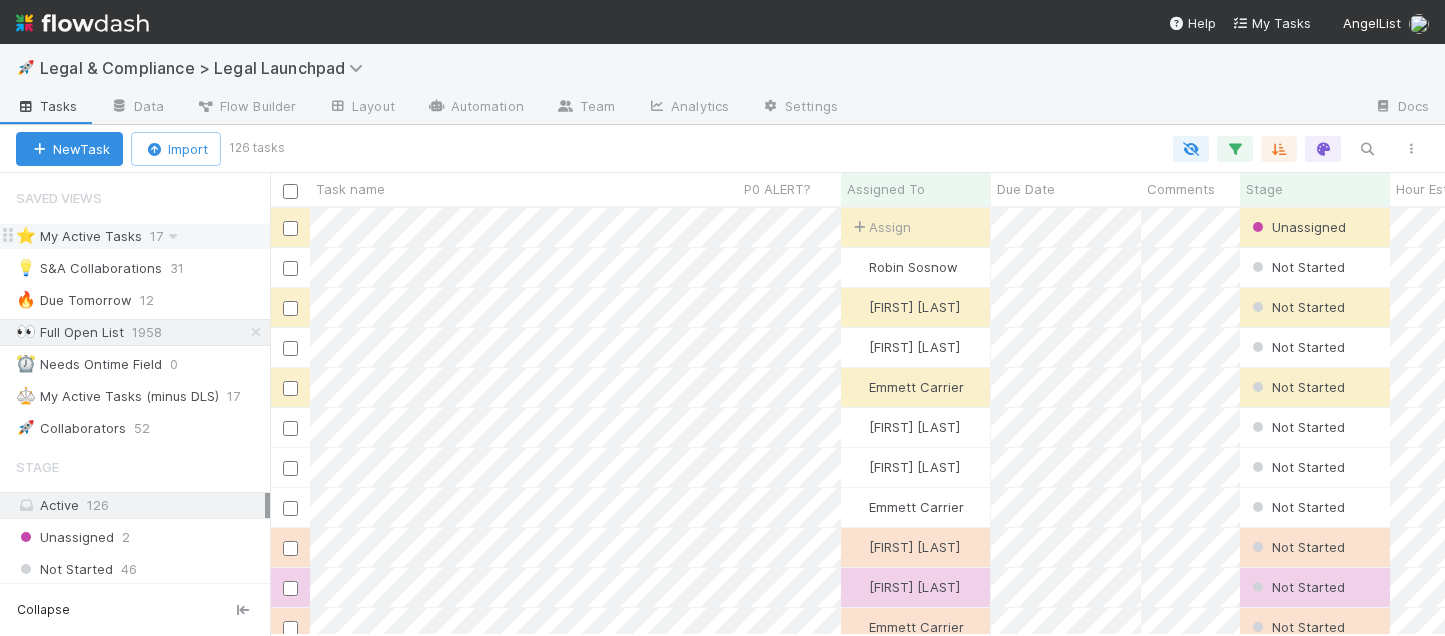click on "⭐ My Active Tasks" at bounding box center [79, 236] 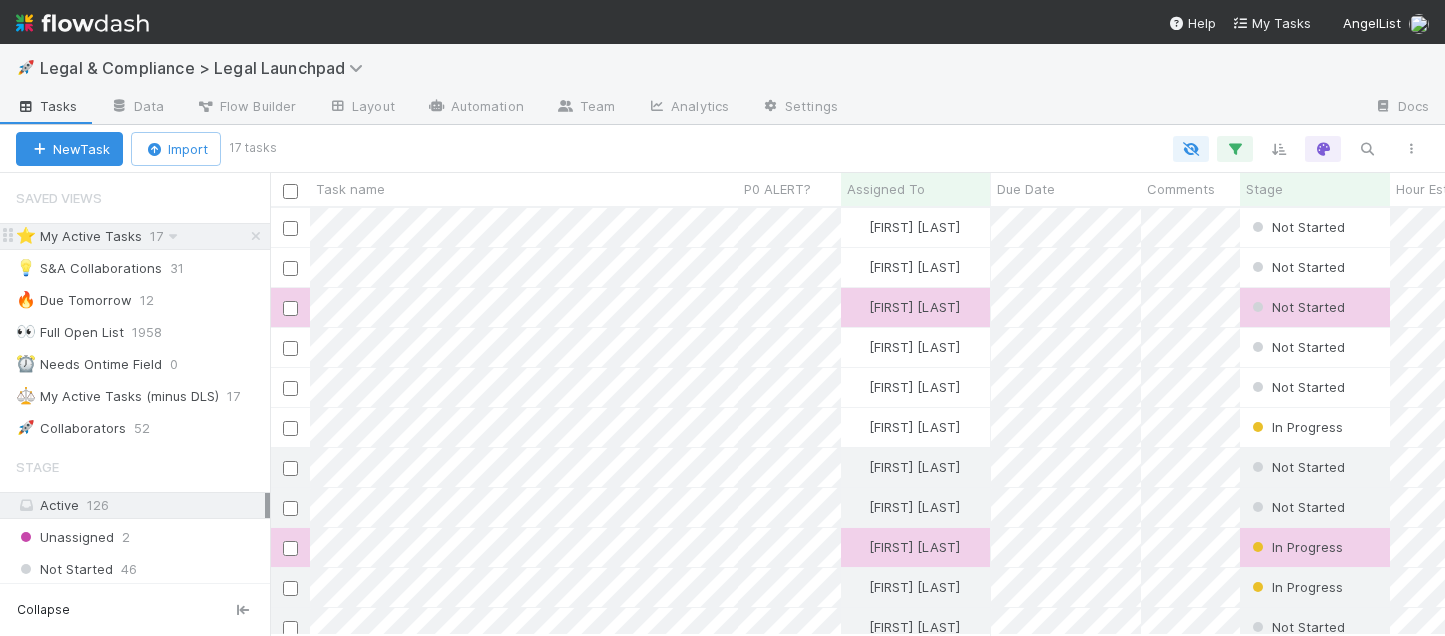 scroll, scrollTop: 0, scrollLeft: 1, axis: horizontal 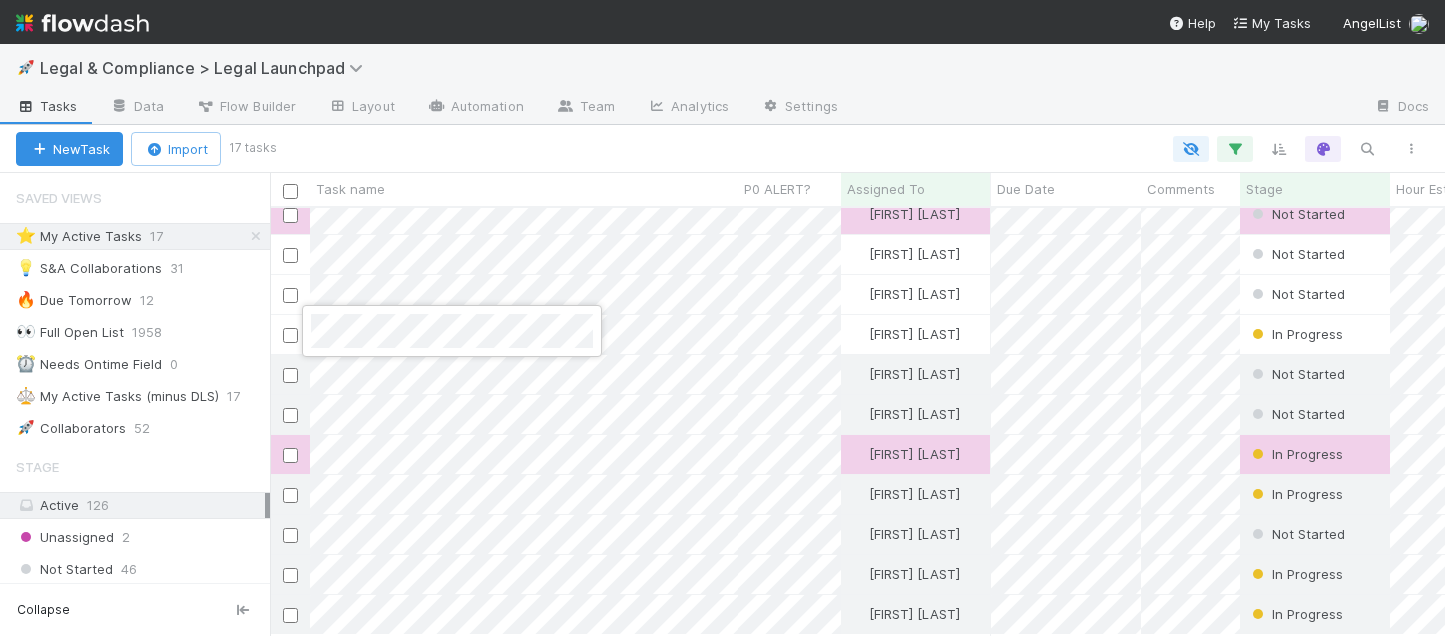 click at bounding box center [722, 318] 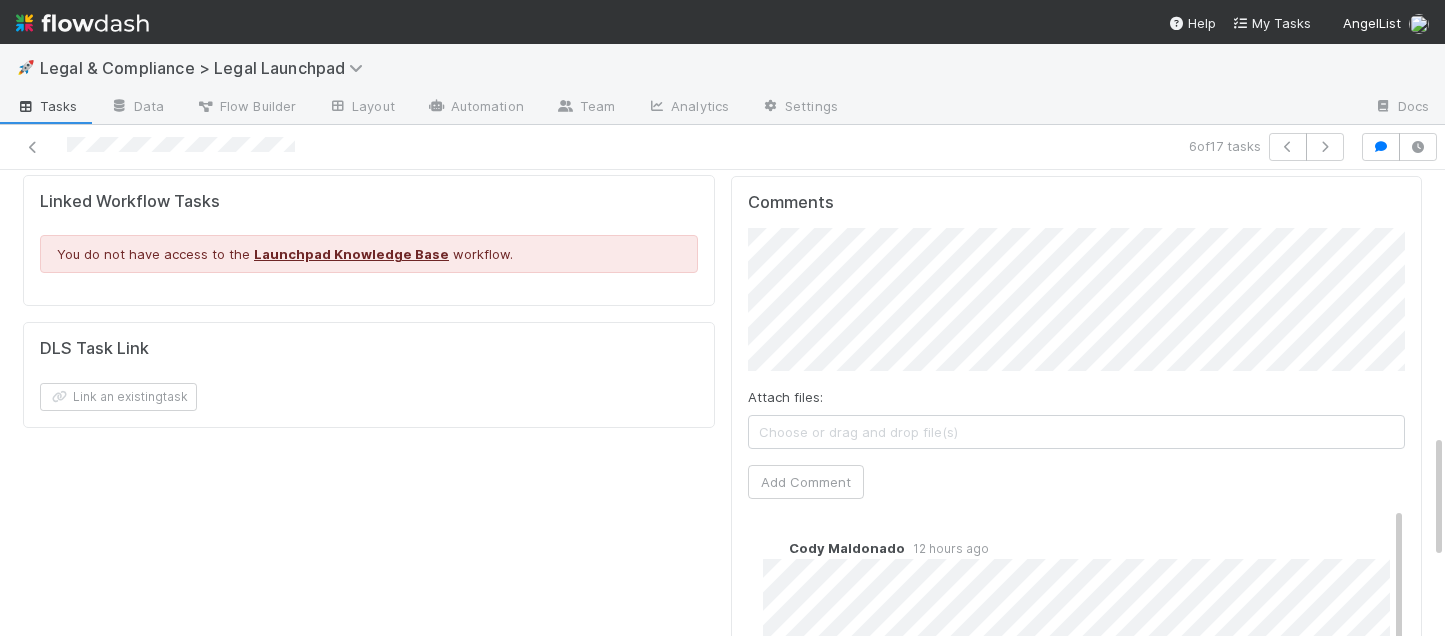 scroll, scrollTop: 996, scrollLeft: 0, axis: vertical 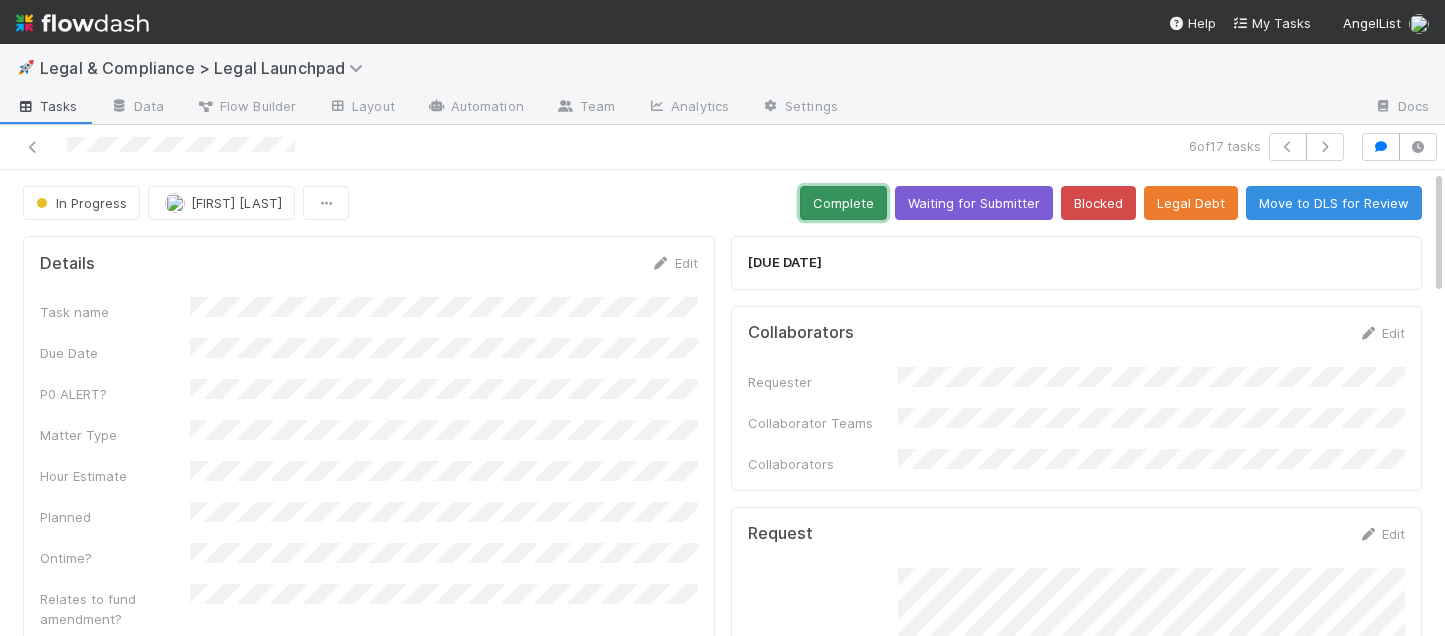 click on "Complete" at bounding box center [843, 203] 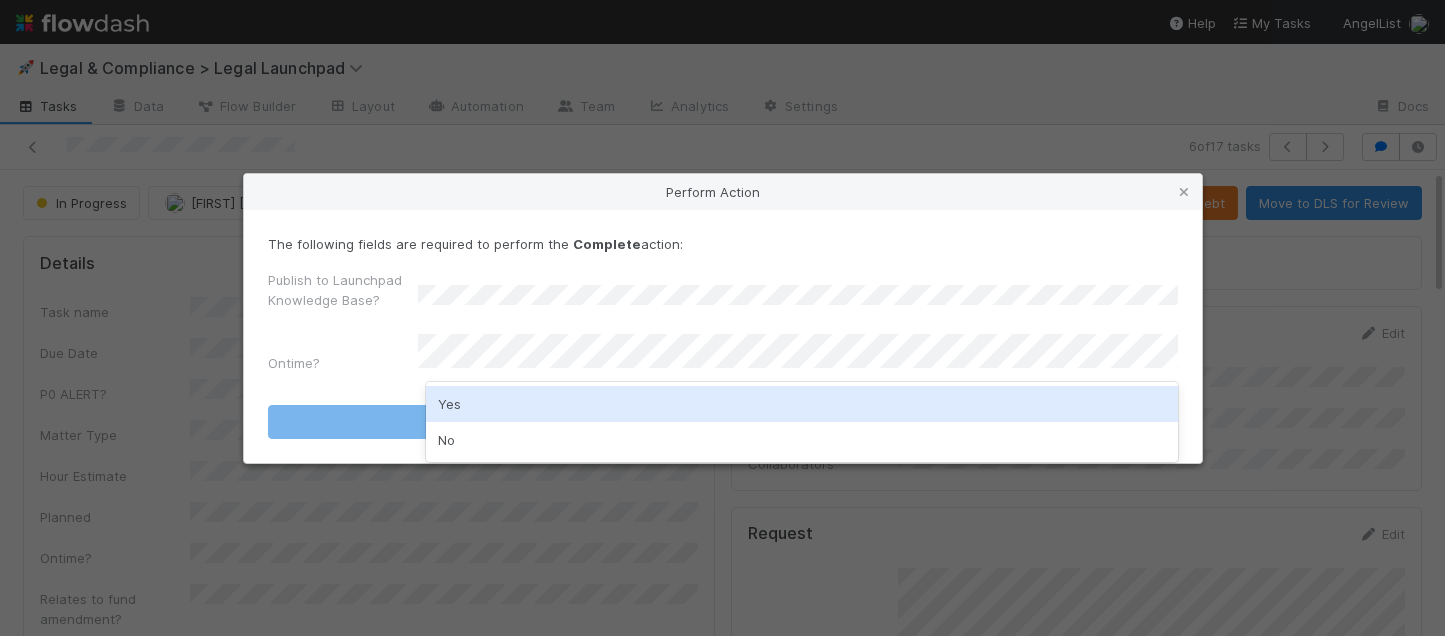 click on "Yes" at bounding box center (802, 404) 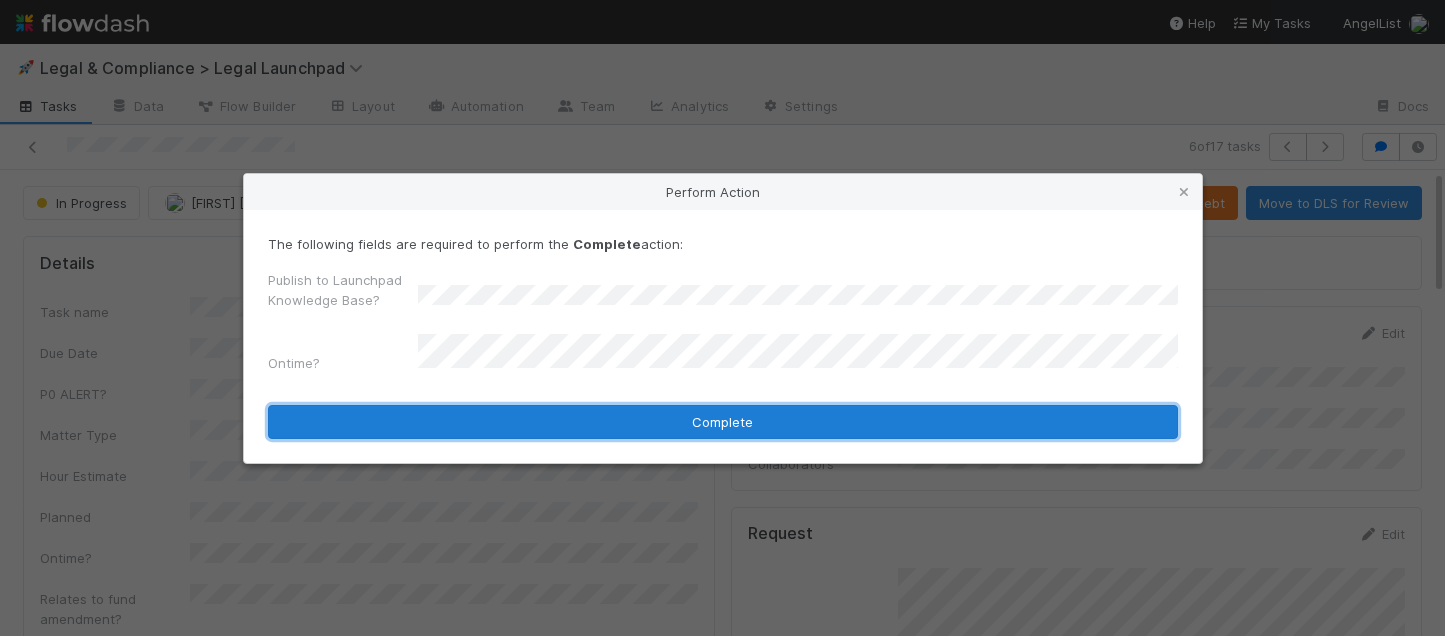 click on "Complete" at bounding box center [723, 422] 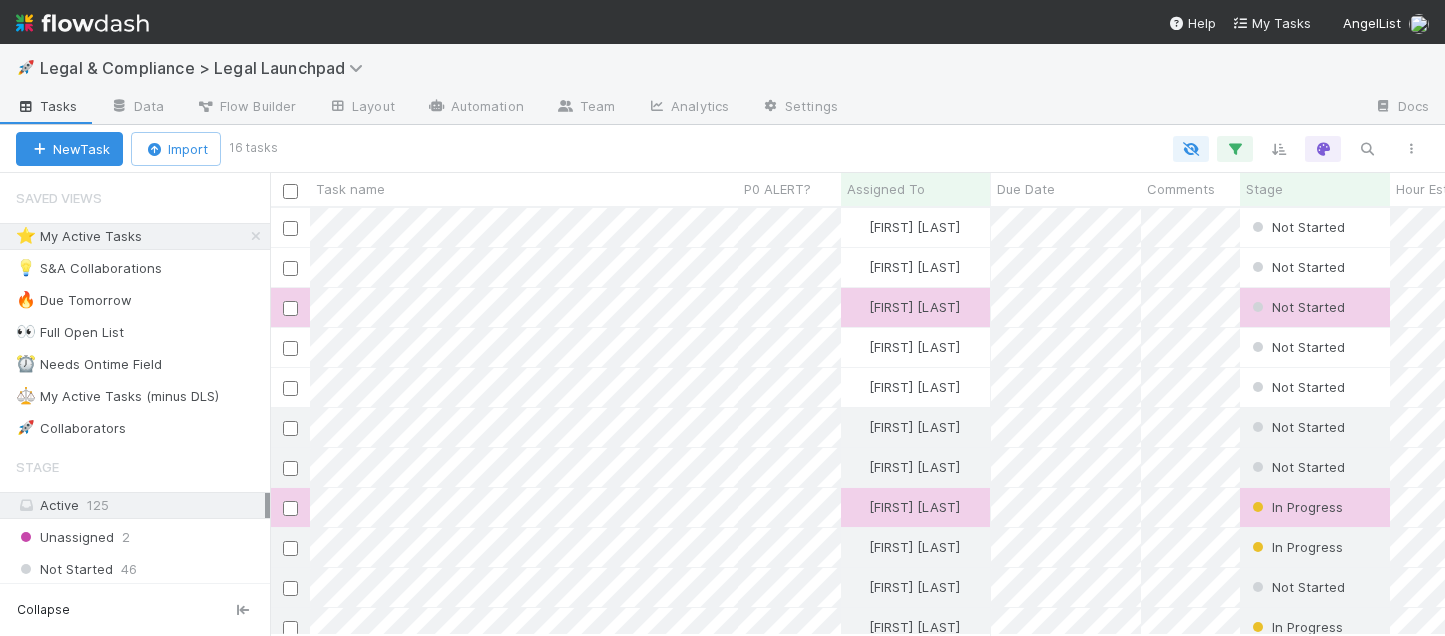 scroll, scrollTop: 0, scrollLeft: 1, axis: horizontal 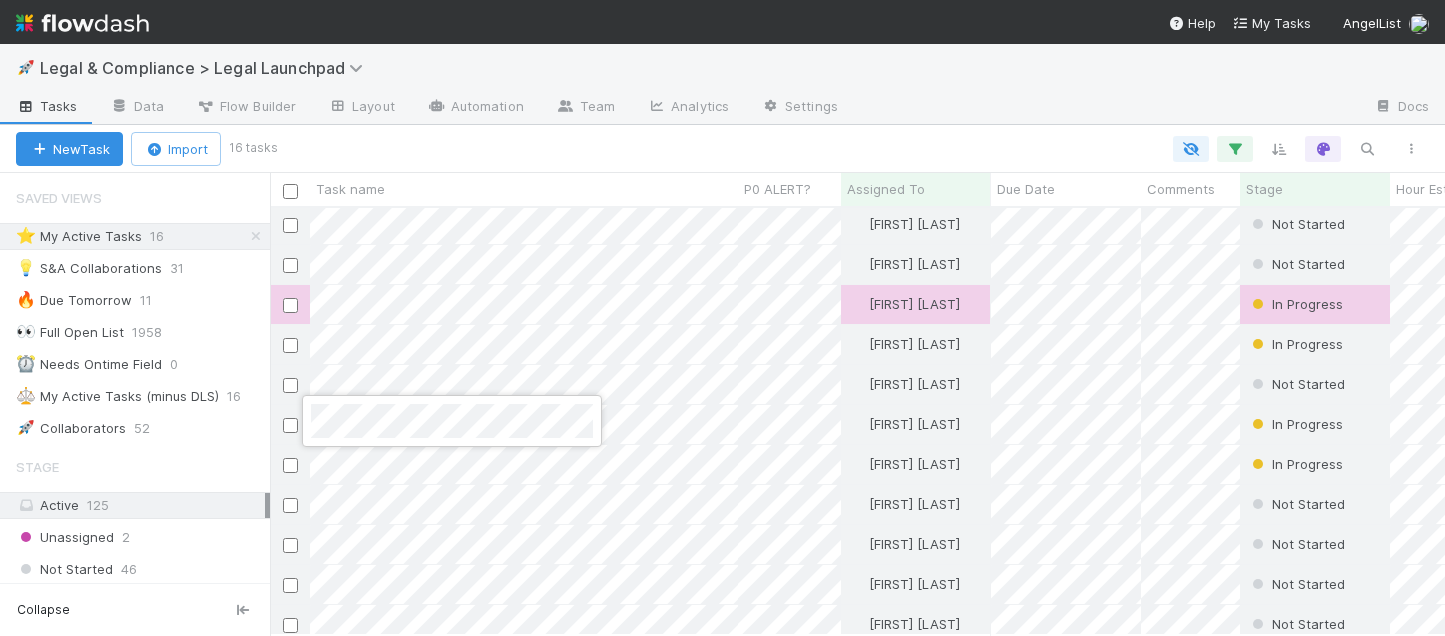 click at bounding box center [722, 318] 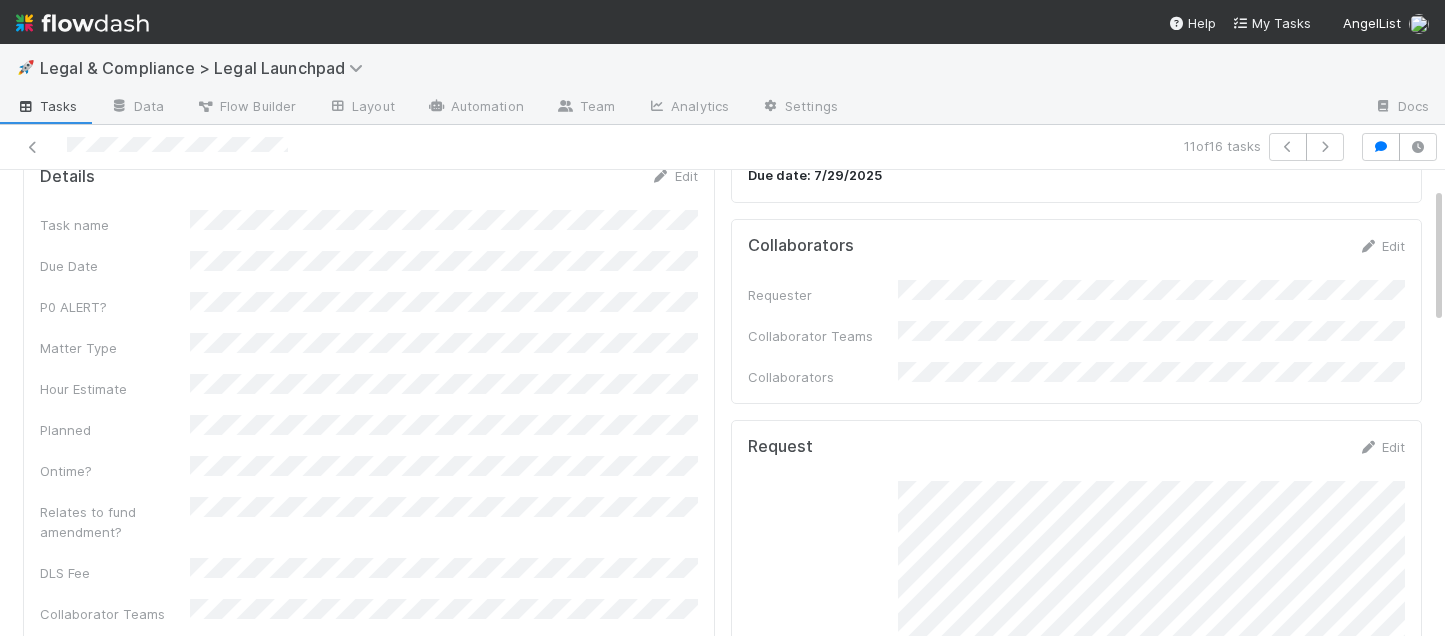 scroll, scrollTop: 0, scrollLeft: 0, axis: both 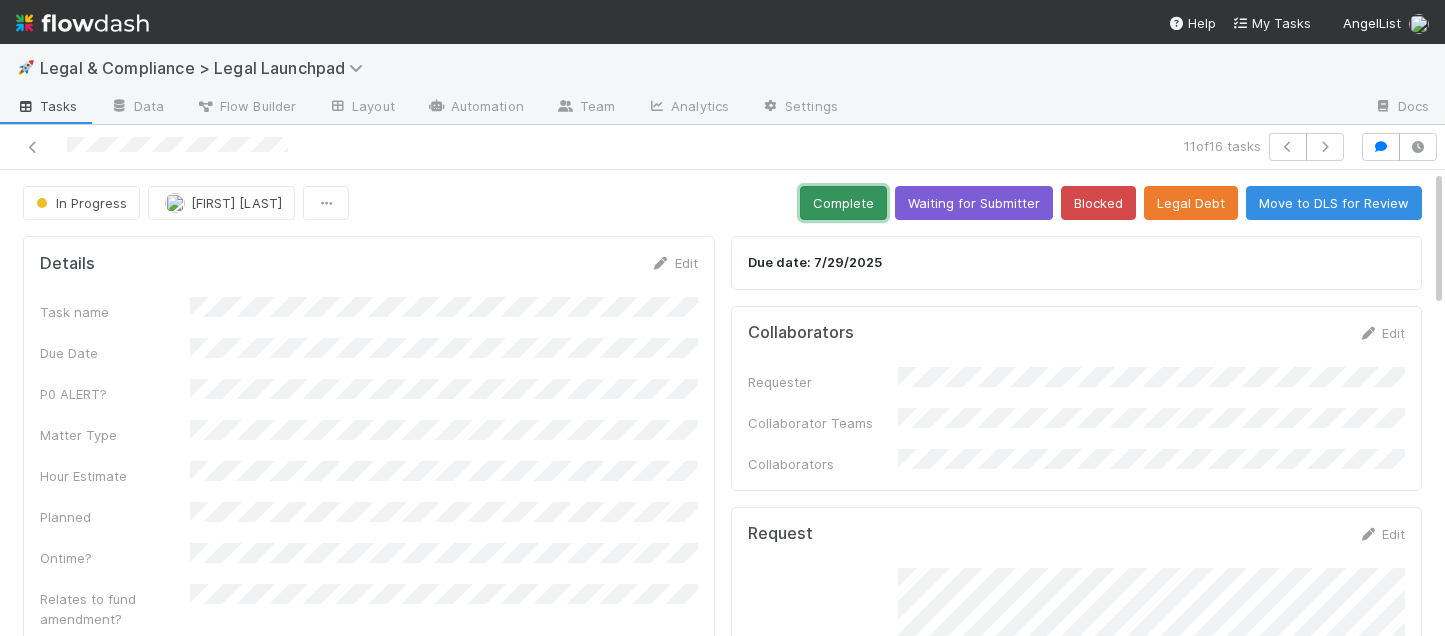 click on "Complete" at bounding box center [843, 203] 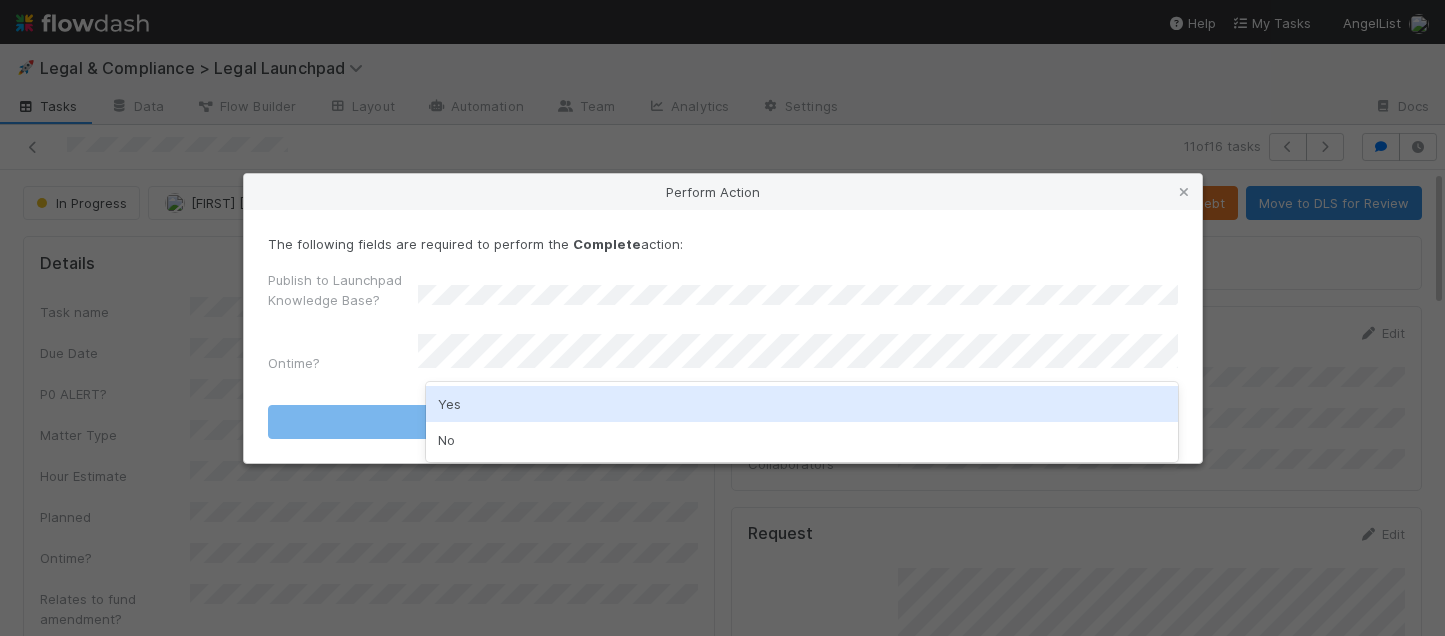 click on "Yes" at bounding box center (802, 404) 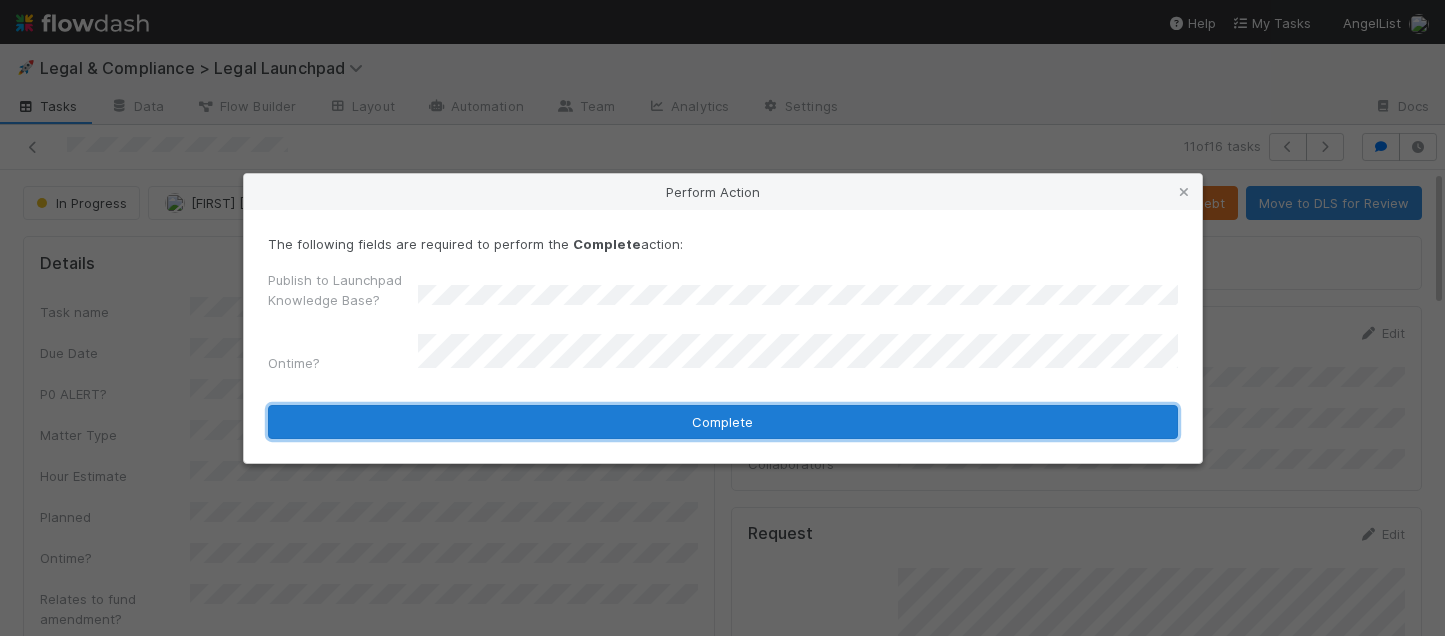 click on "Complete" at bounding box center (723, 422) 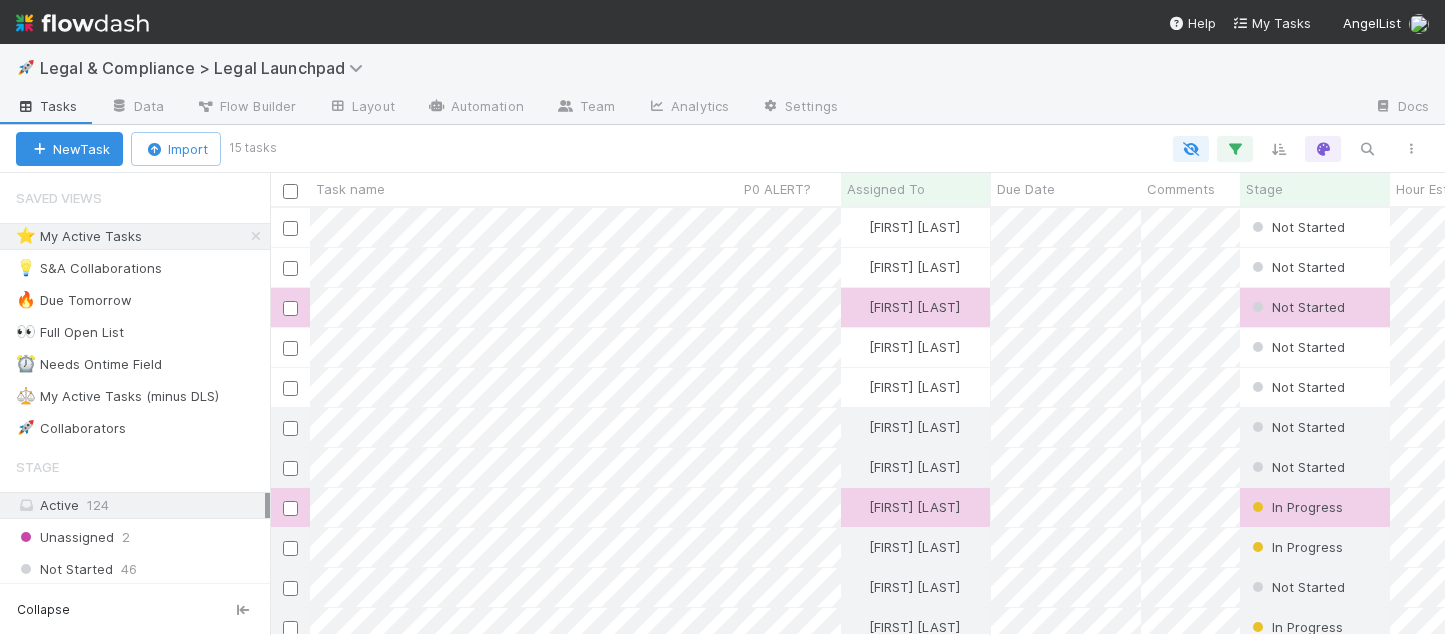 scroll, scrollTop: 427, scrollLeft: 1175, axis: both 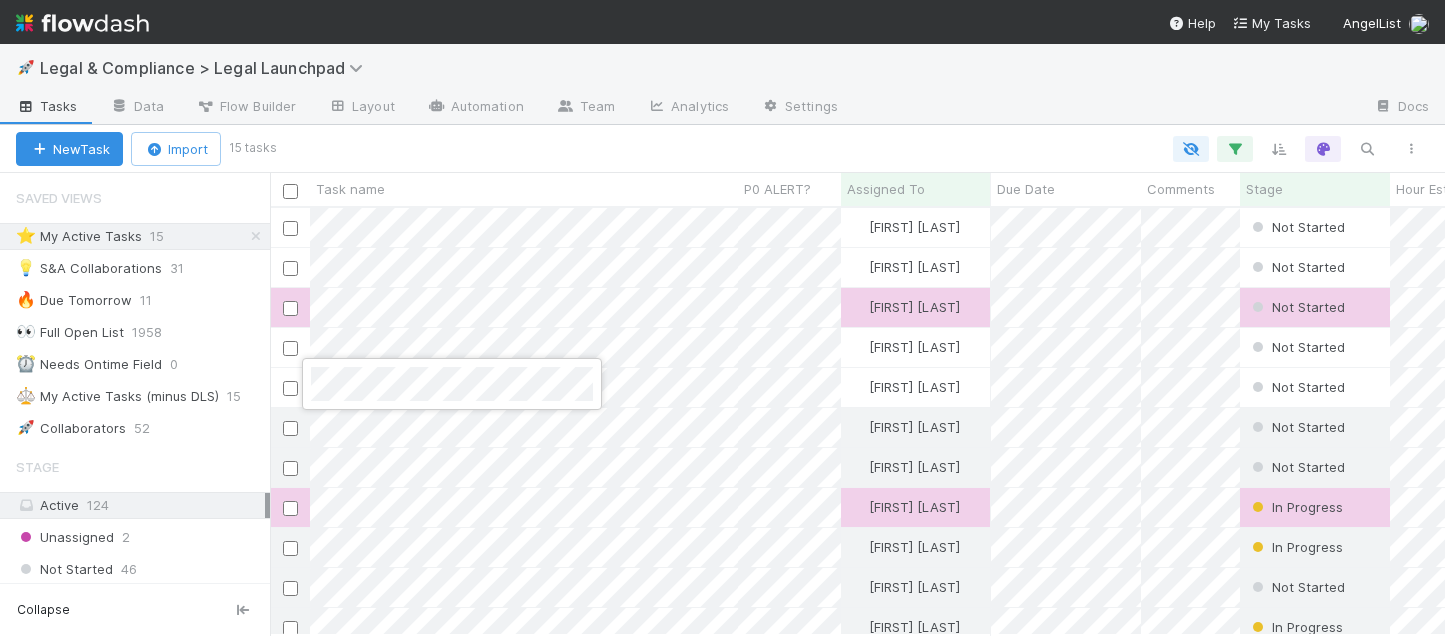 click at bounding box center (722, 318) 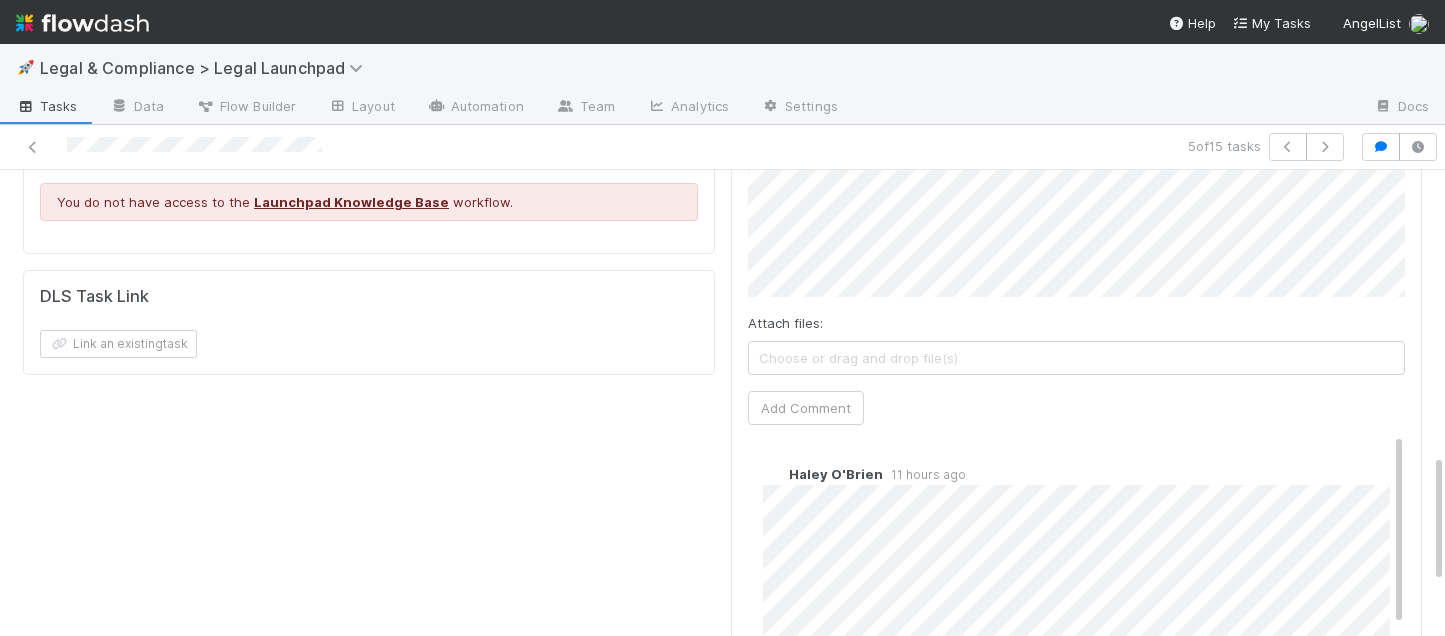 scroll, scrollTop: 1028, scrollLeft: 0, axis: vertical 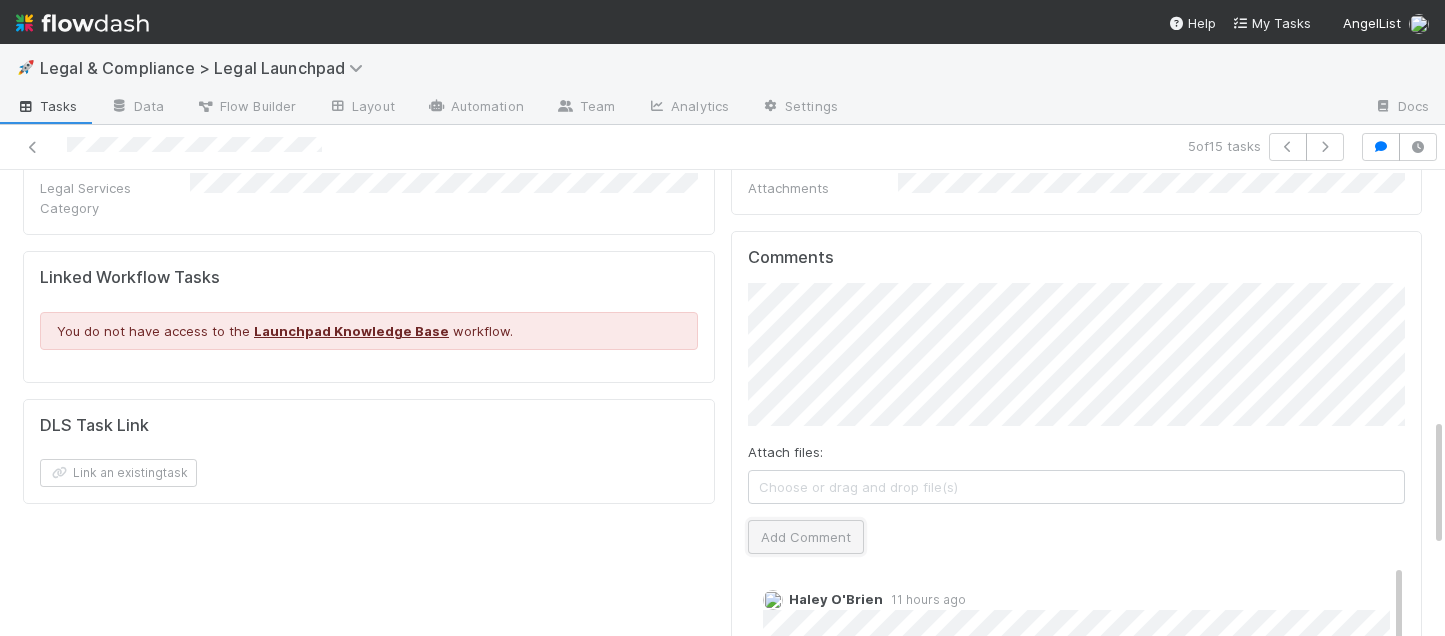 click on "Add Comment" at bounding box center (806, 537) 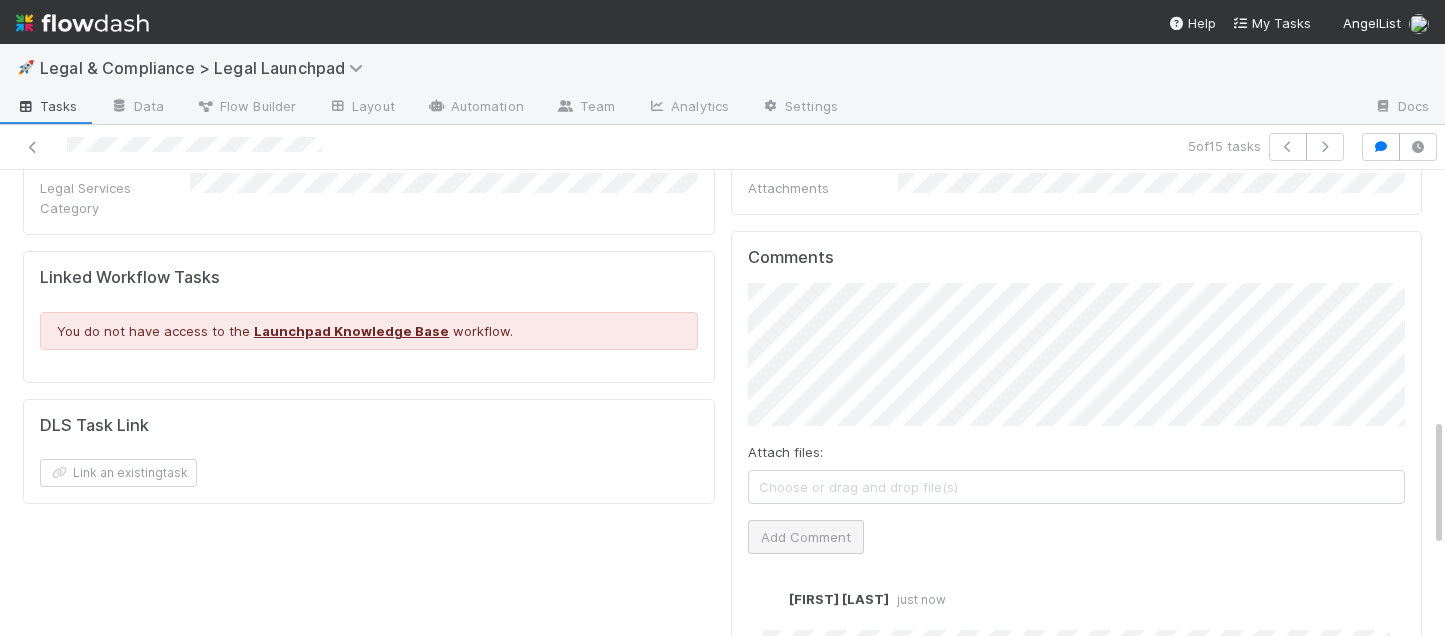 scroll, scrollTop: 207, scrollLeft: 0, axis: vertical 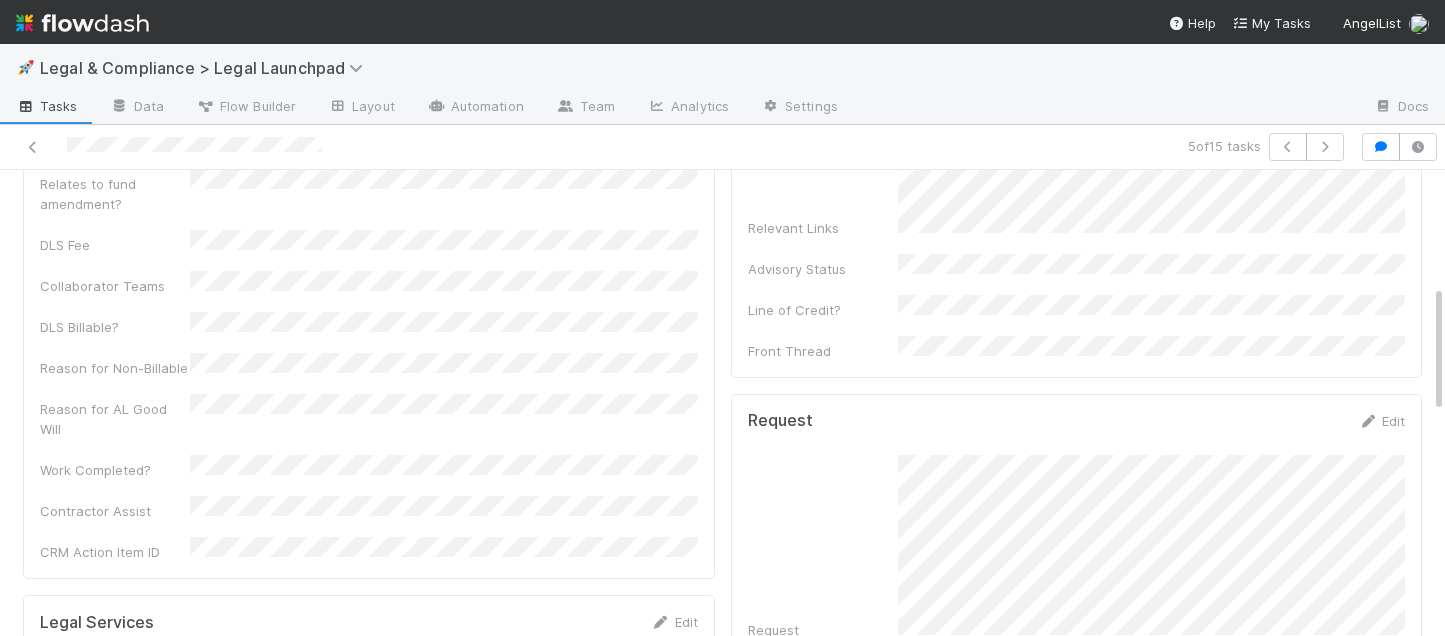 click on "Tasks" at bounding box center (47, 106) 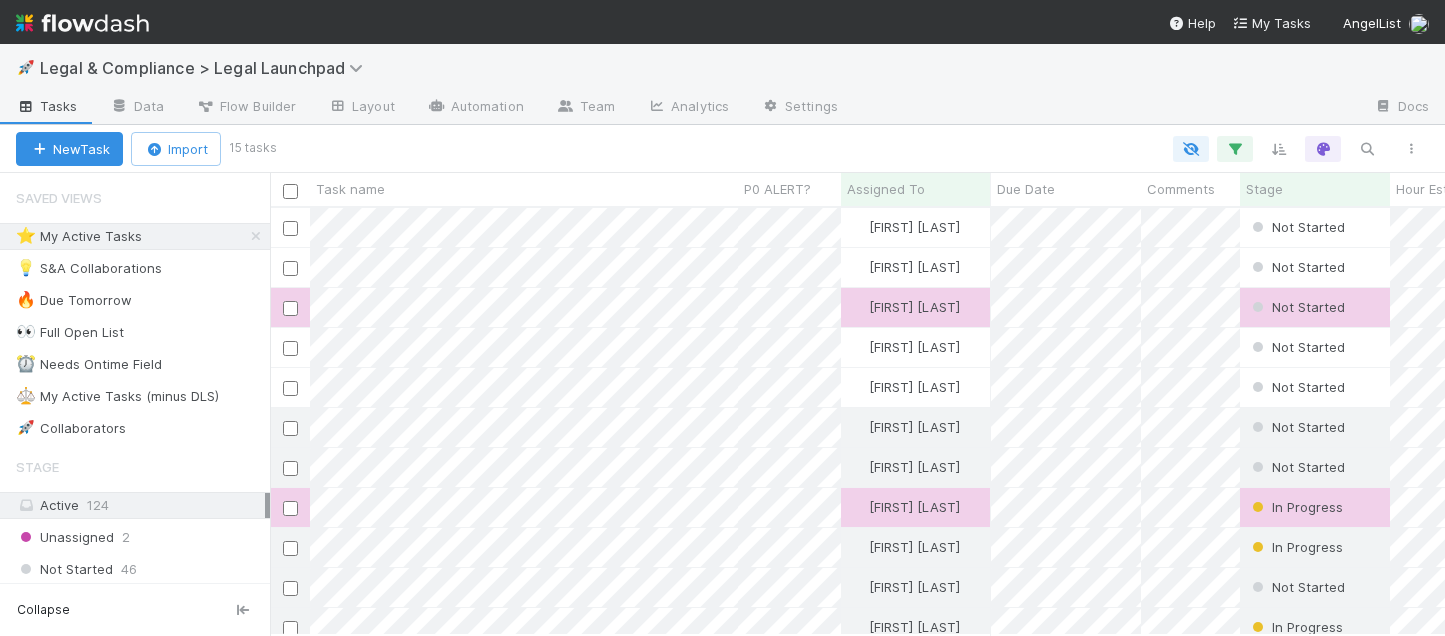 scroll, scrollTop: 0, scrollLeft: 1, axis: horizontal 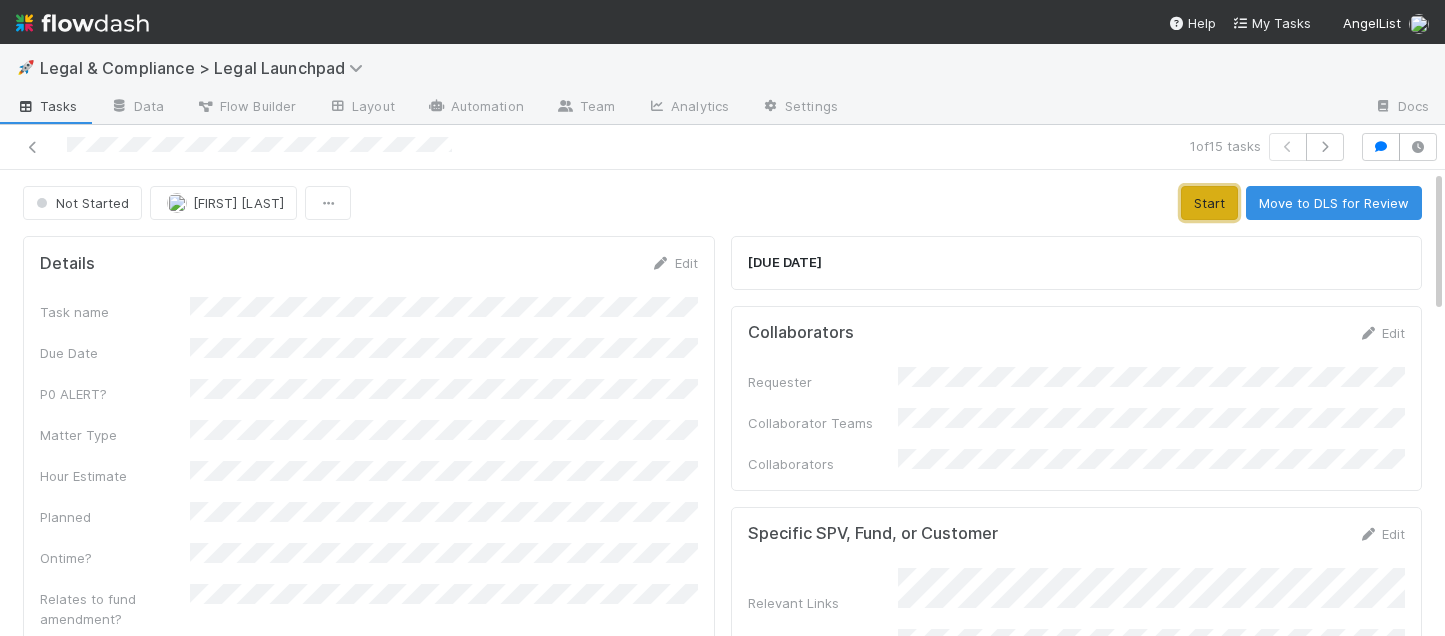 click on "Start" at bounding box center [1209, 203] 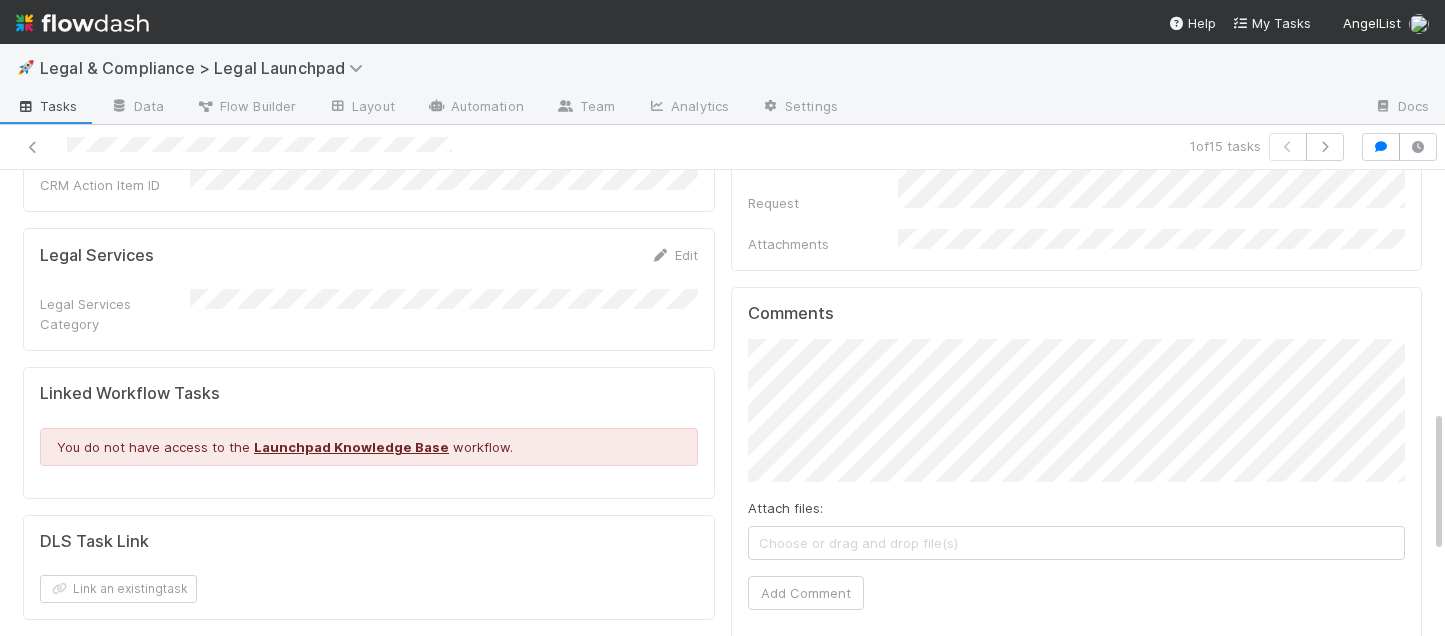 scroll, scrollTop: 783, scrollLeft: 0, axis: vertical 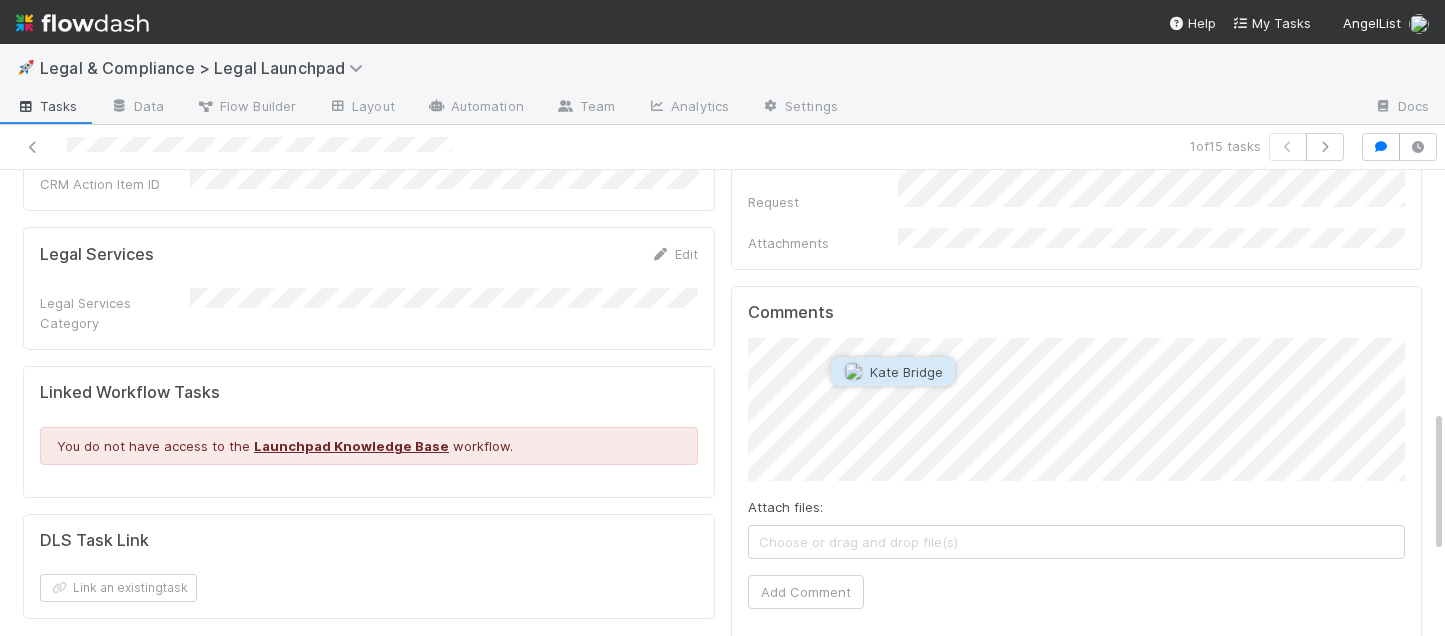 click on "Kate Bridge" at bounding box center (906, 372) 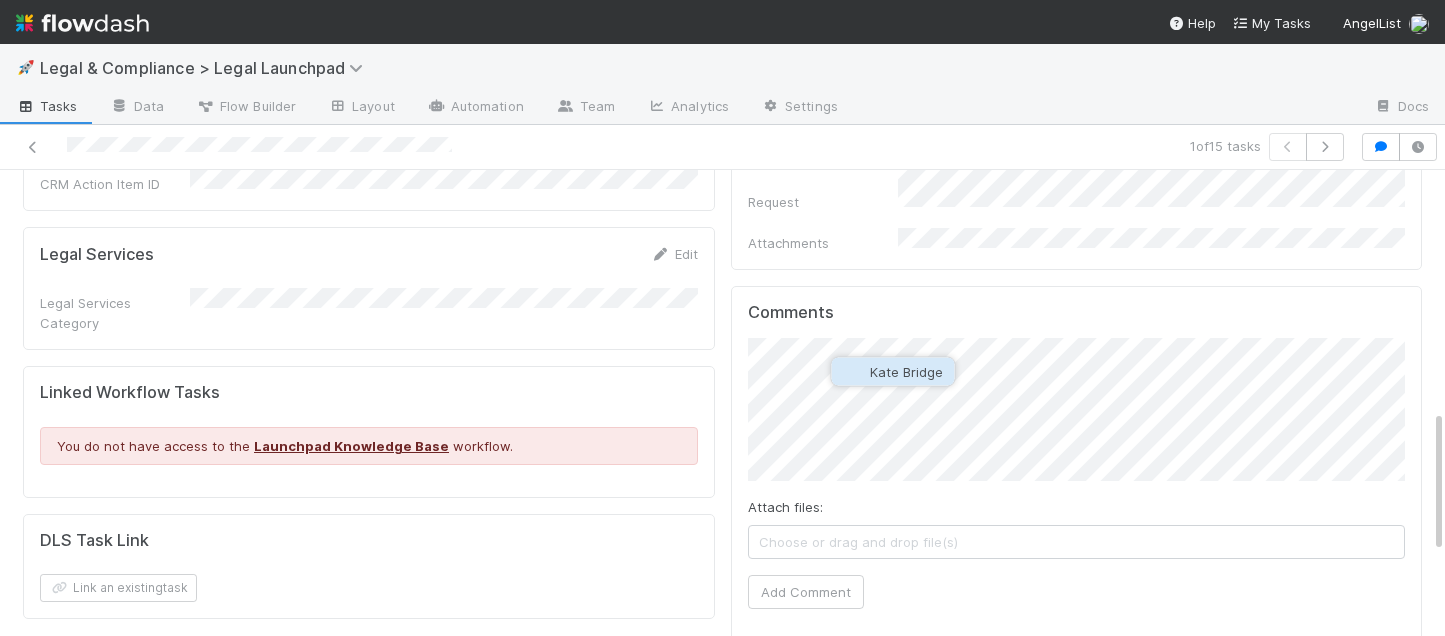 click on "Kate Bridge" at bounding box center [906, 372] 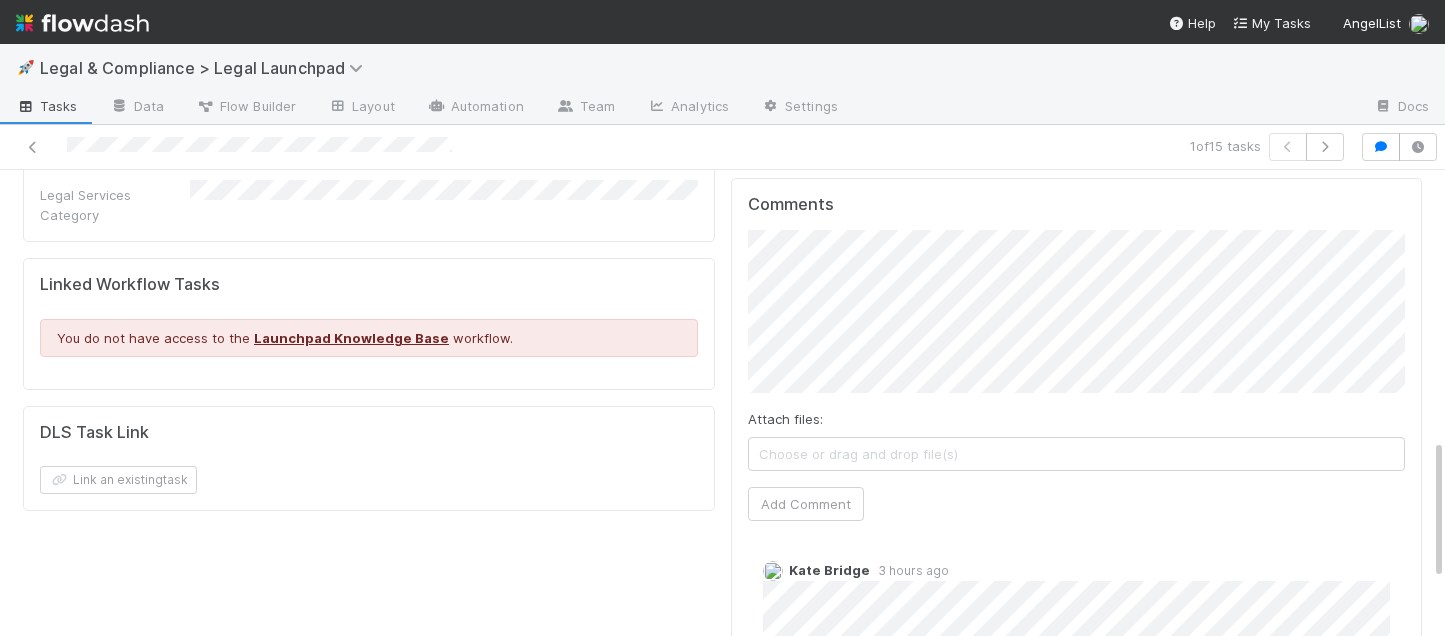scroll, scrollTop: 889, scrollLeft: 0, axis: vertical 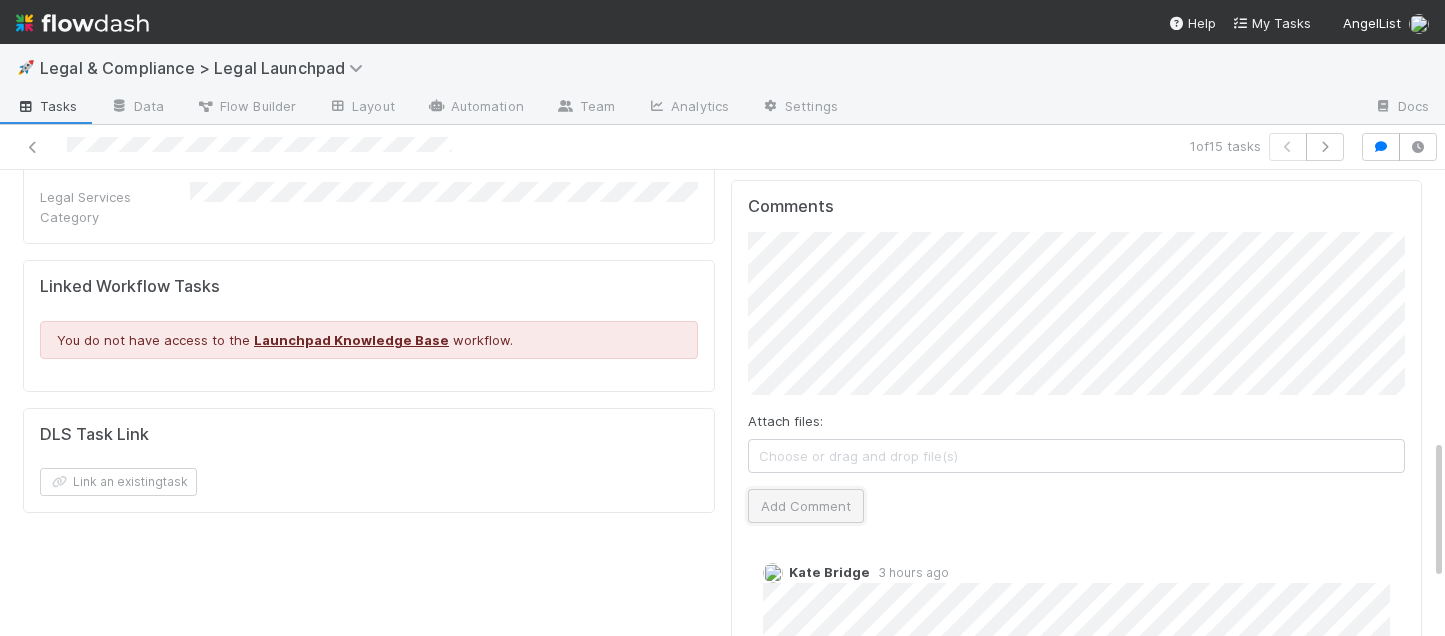 click on "Add Comment" at bounding box center [806, 506] 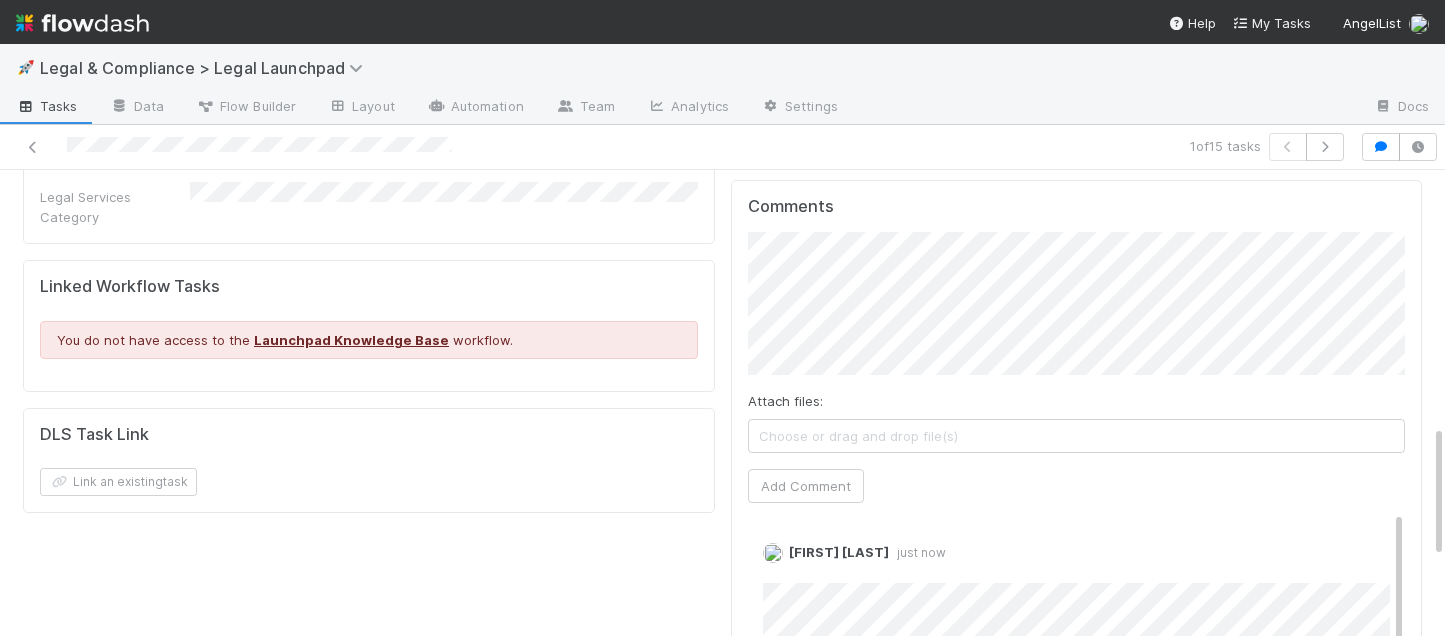 click on "Tasks" at bounding box center (47, 106) 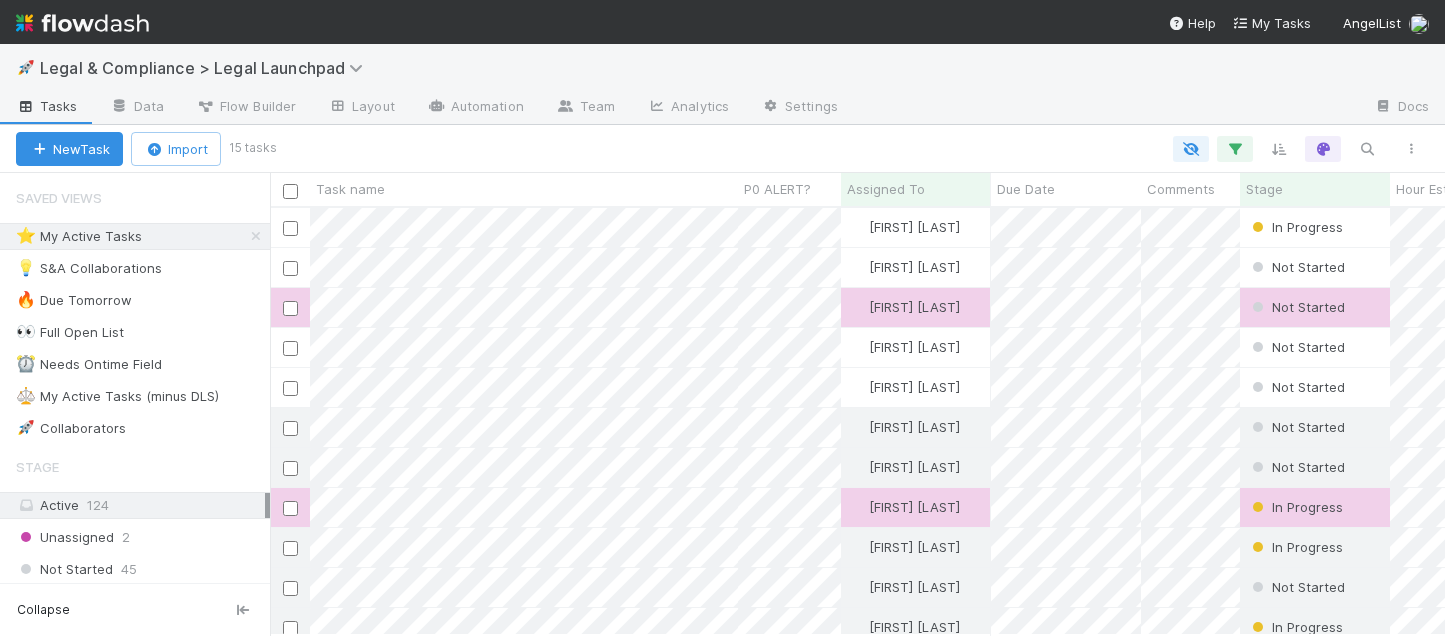 scroll, scrollTop: 0, scrollLeft: 1, axis: horizontal 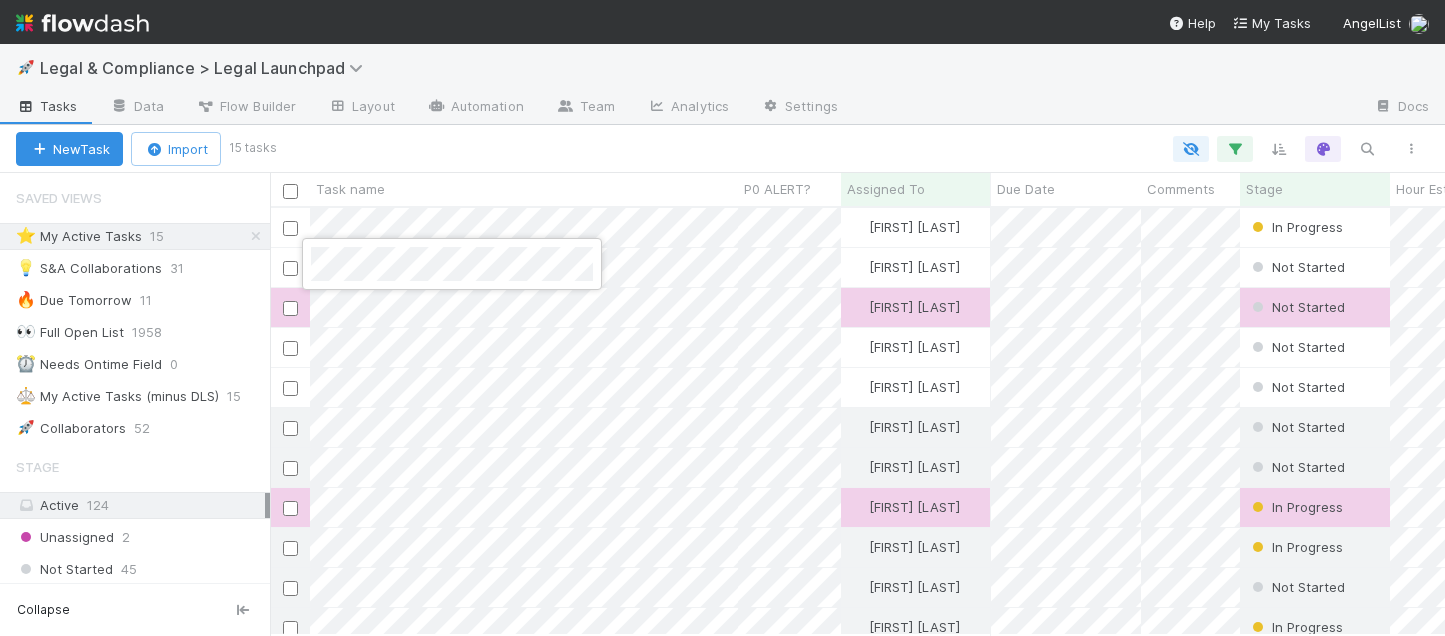 click at bounding box center (722, 318) 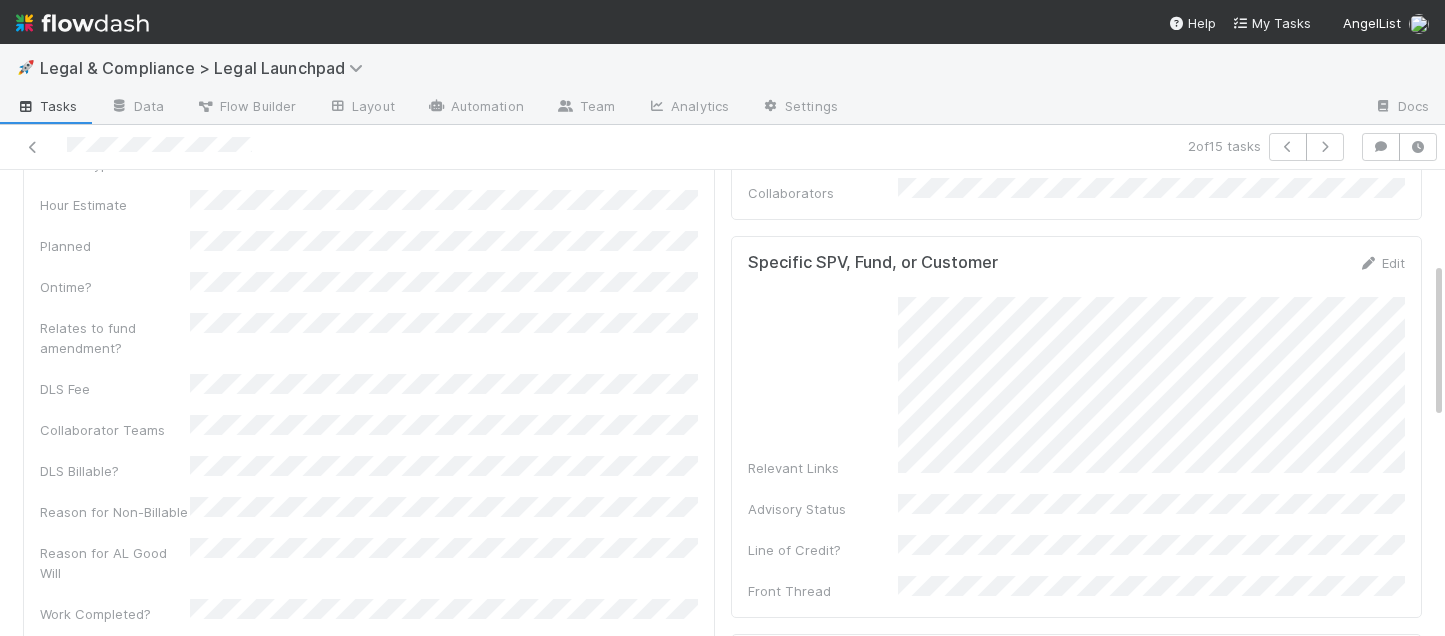 scroll, scrollTop: 252, scrollLeft: 0, axis: vertical 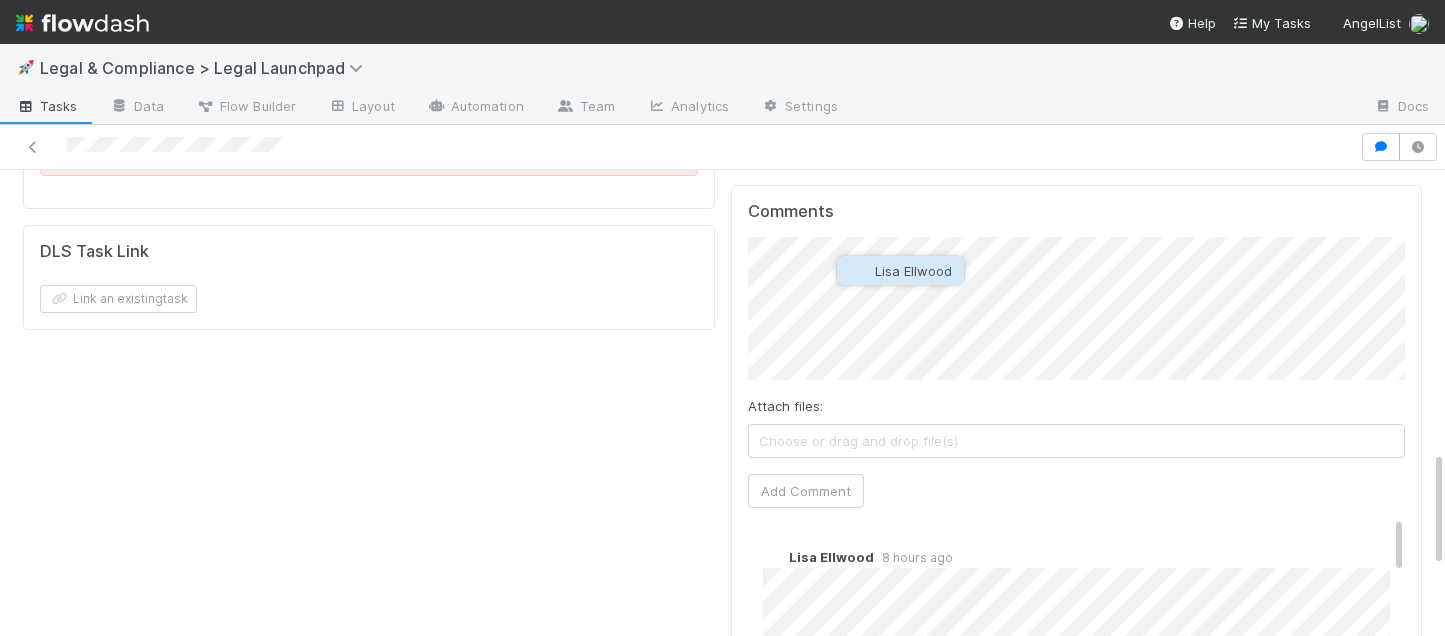 click on "Lisa Ellwood" at bounding box center [913, 271] 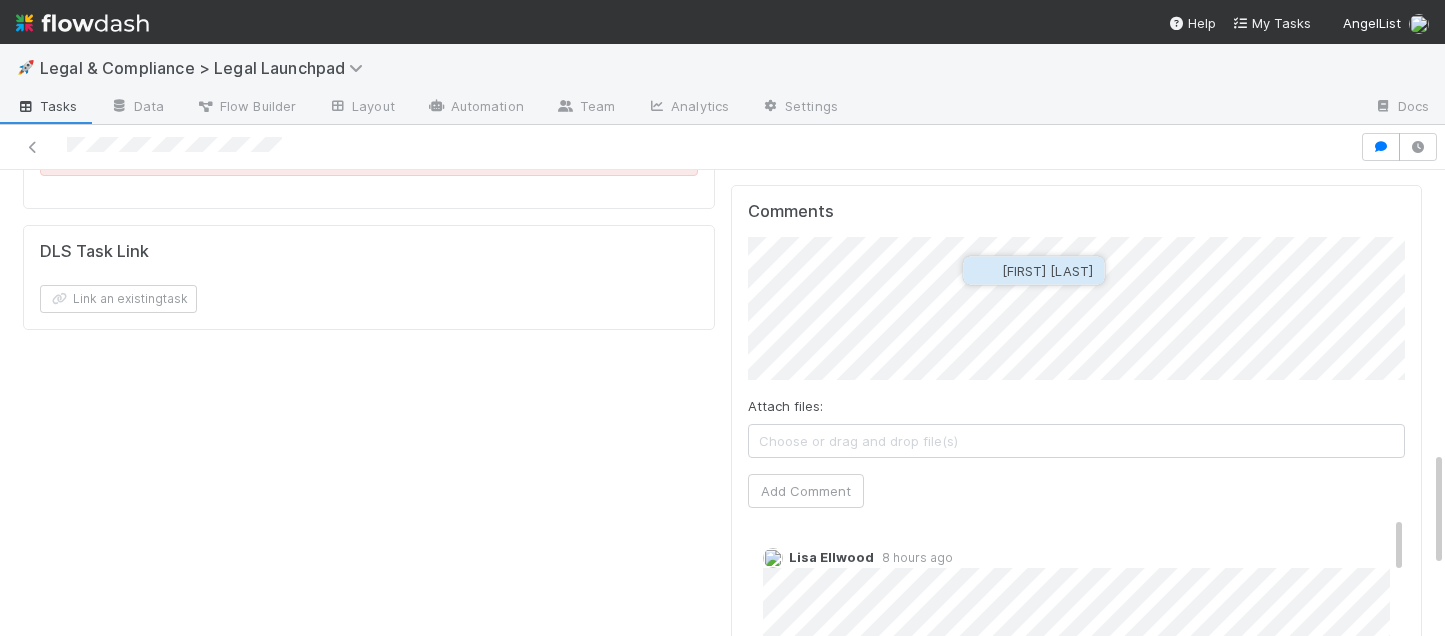 click on "Scarlett Grabowska" at bounding box center [1047, 271] 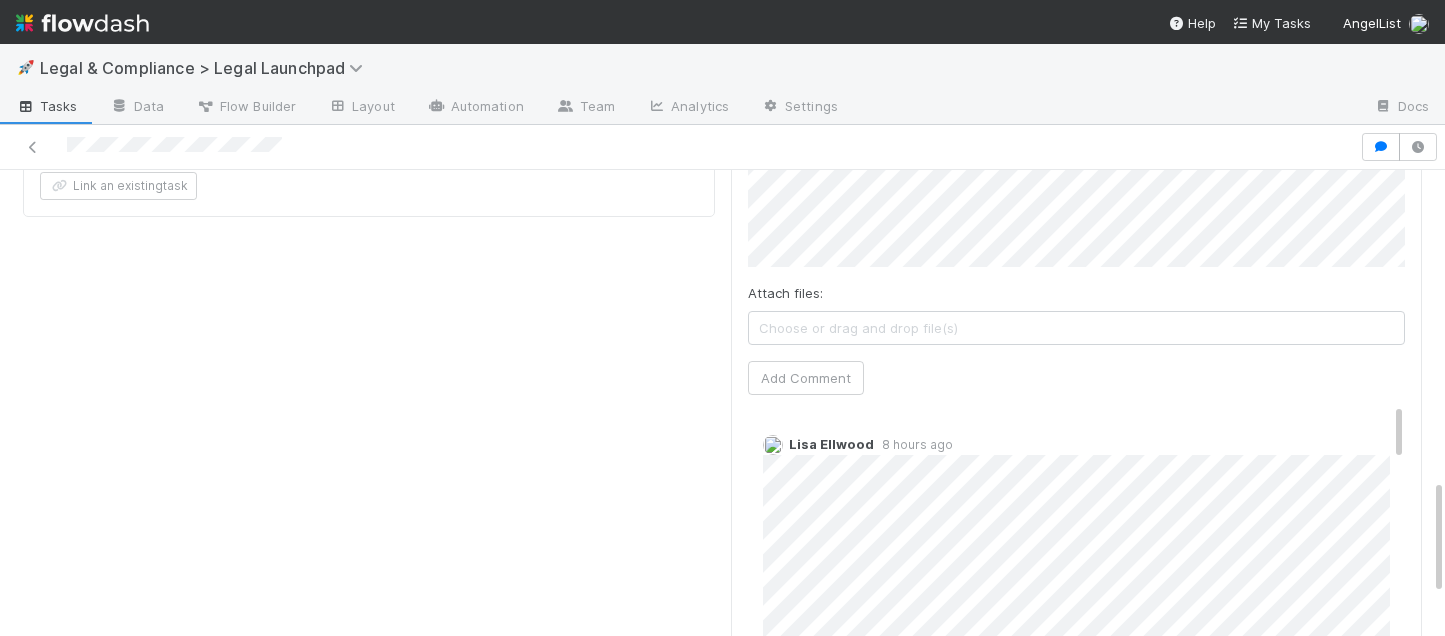 scroll, scrollTop: 1245, scrollLeft: 0, axis: vertical 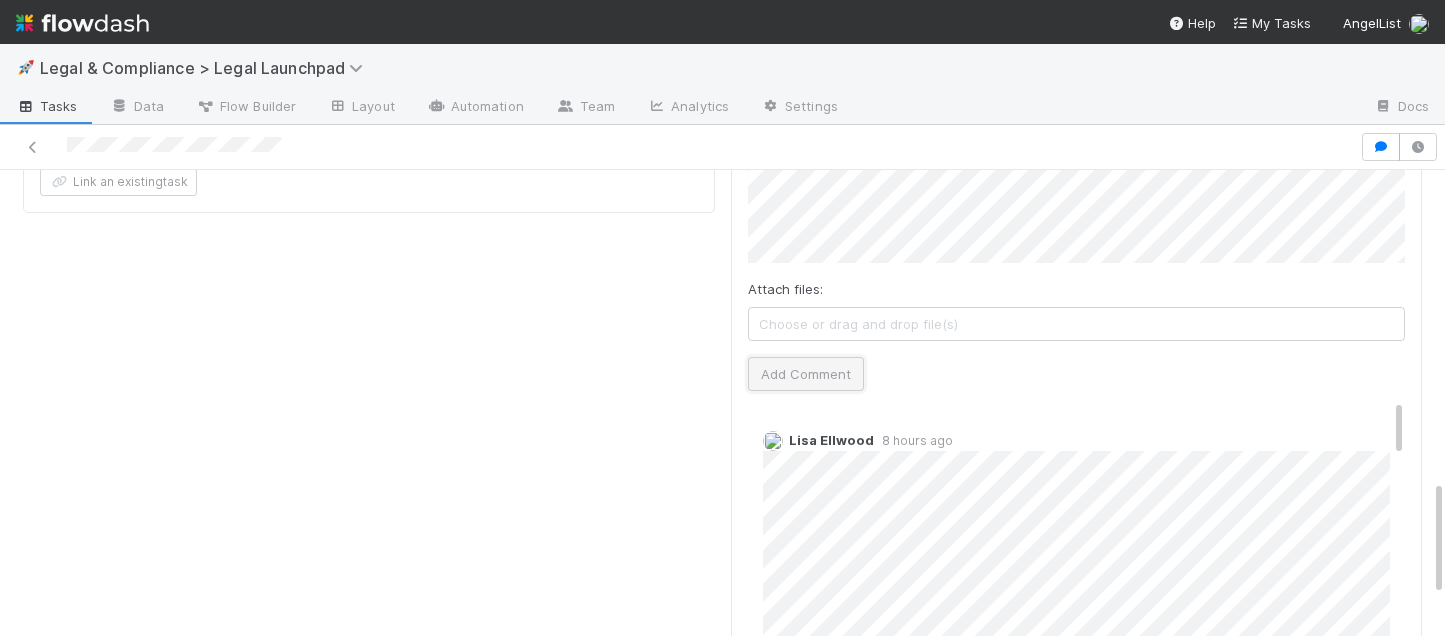 click on "Add Comment" at bounding box center [806, 374] 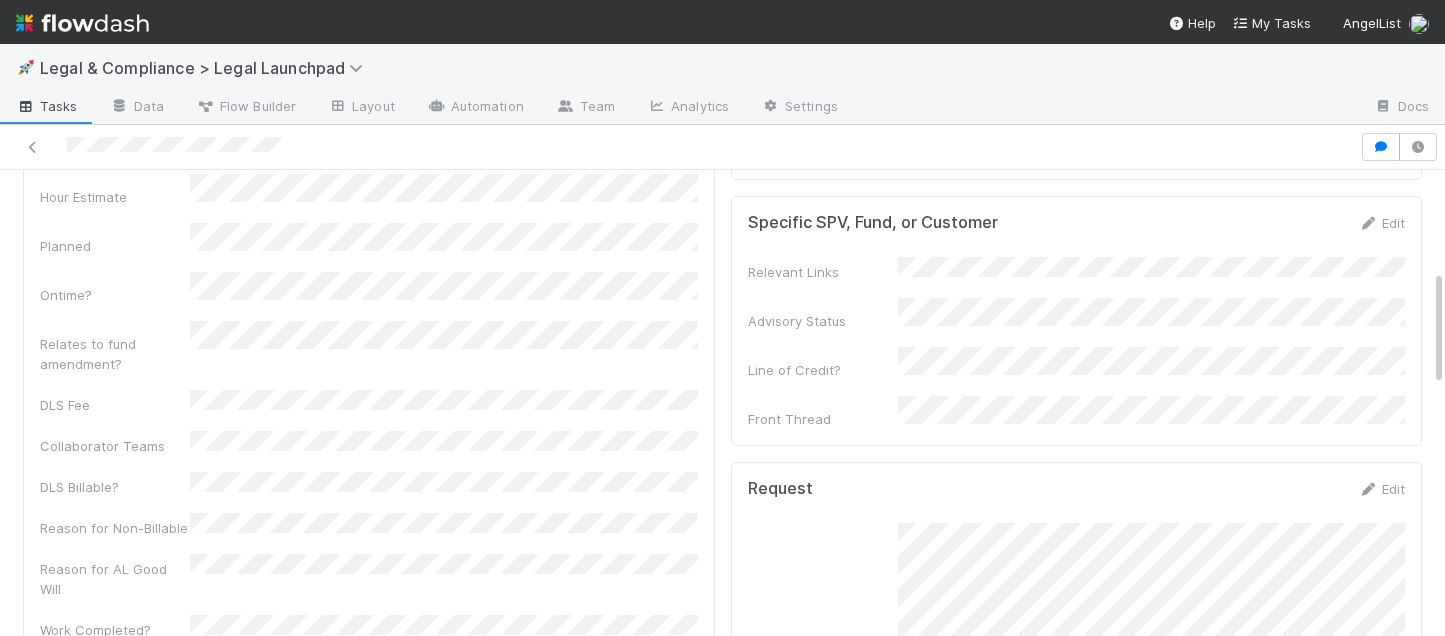 scroll, scrollTop: 0, scrollLeft: 0, axis: both 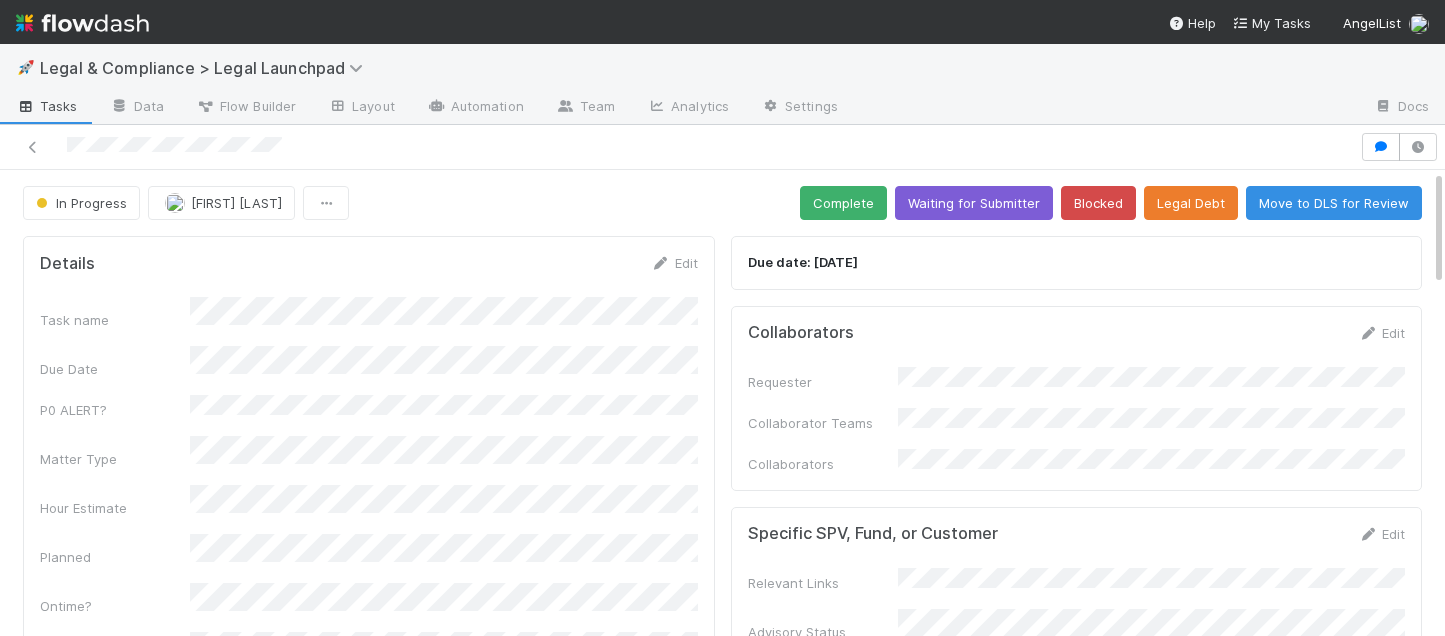 click on "Tasks" at bounding box center (47, 106) 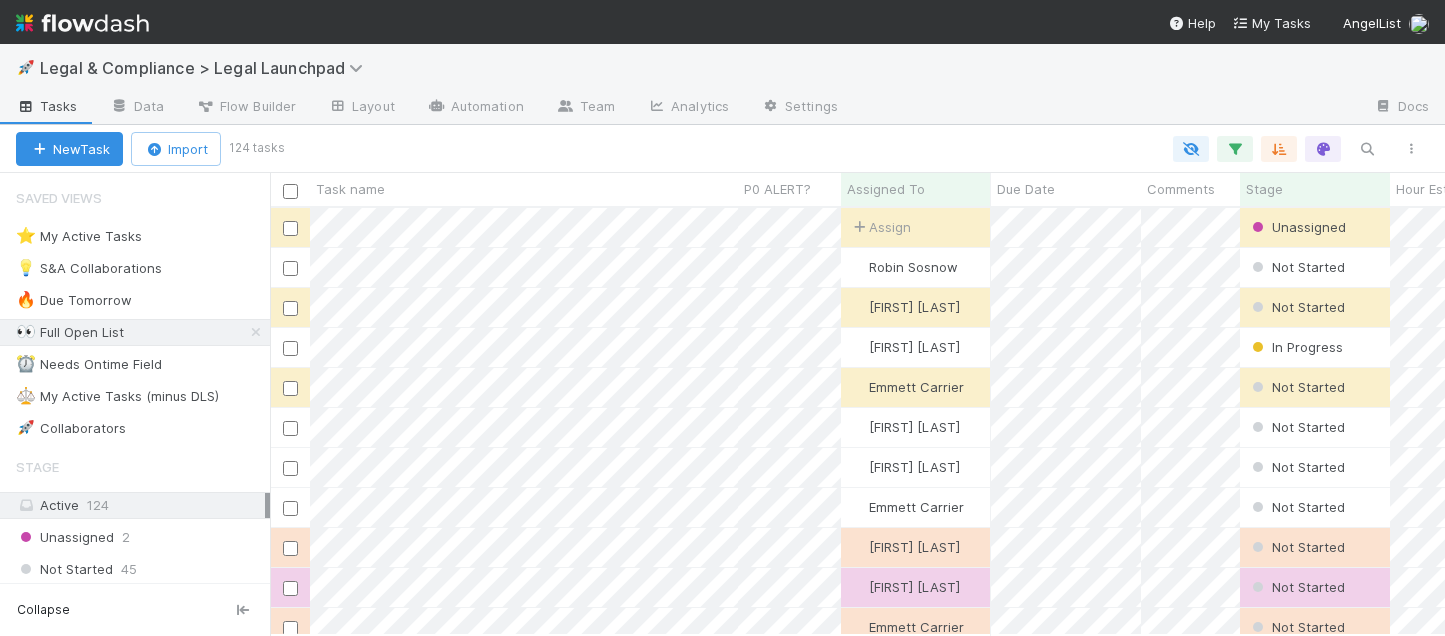 scroll, scrollTop: 0, scrollLeft: 1, axis: horizontal 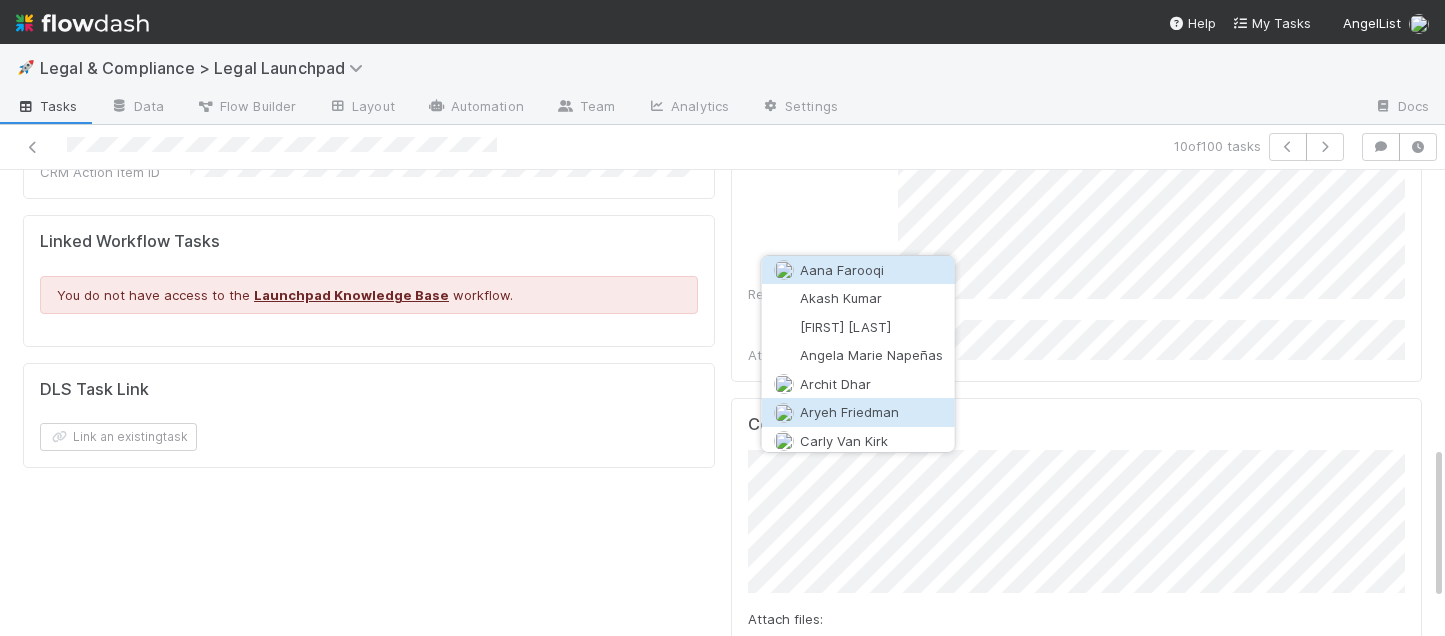click on "Aryeh Friedman" at bounding box center [858, 412] 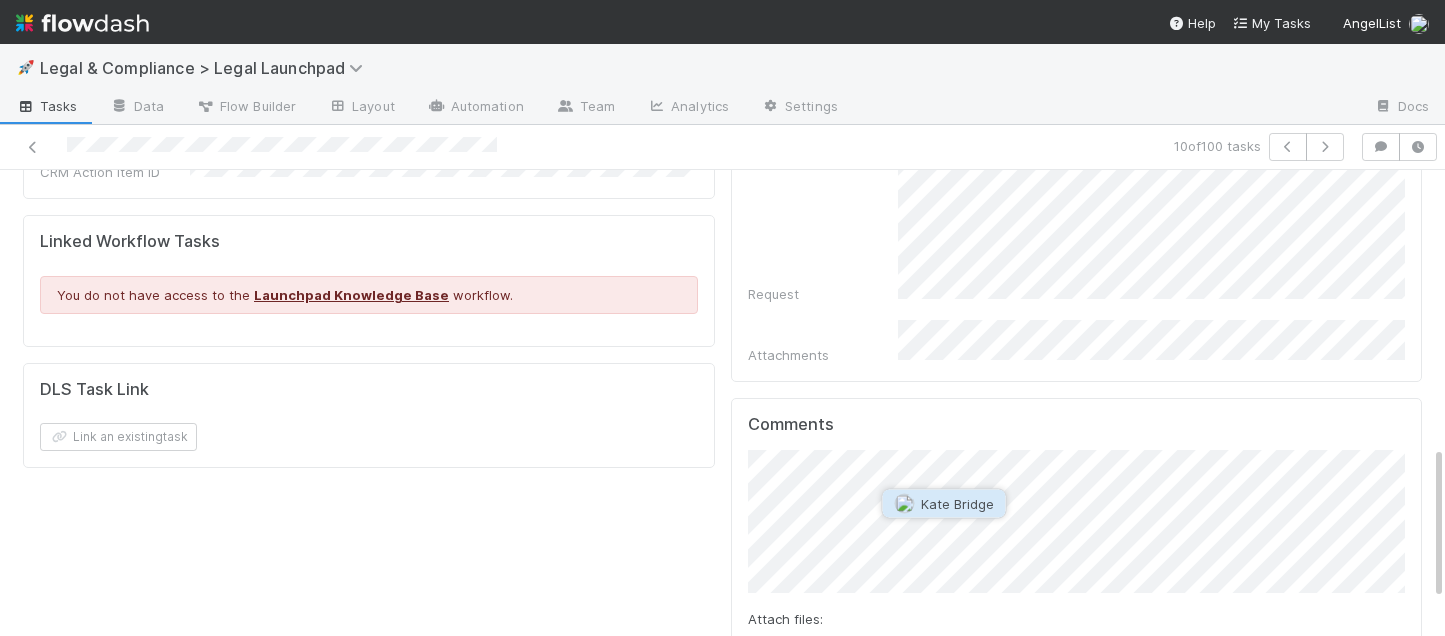 click on "Kate Bridge" at bounding box center [957, 504] 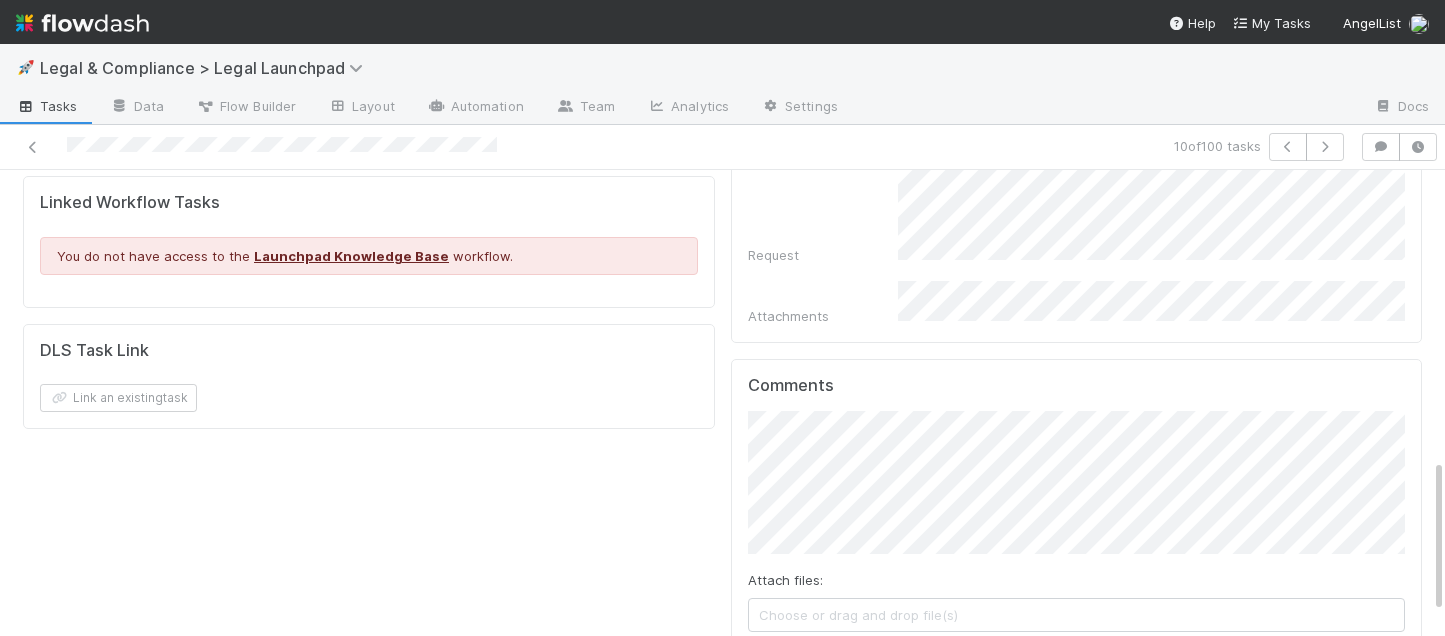 scroll, scrollTop: 944, scrollLeft: 0, axis: vertical 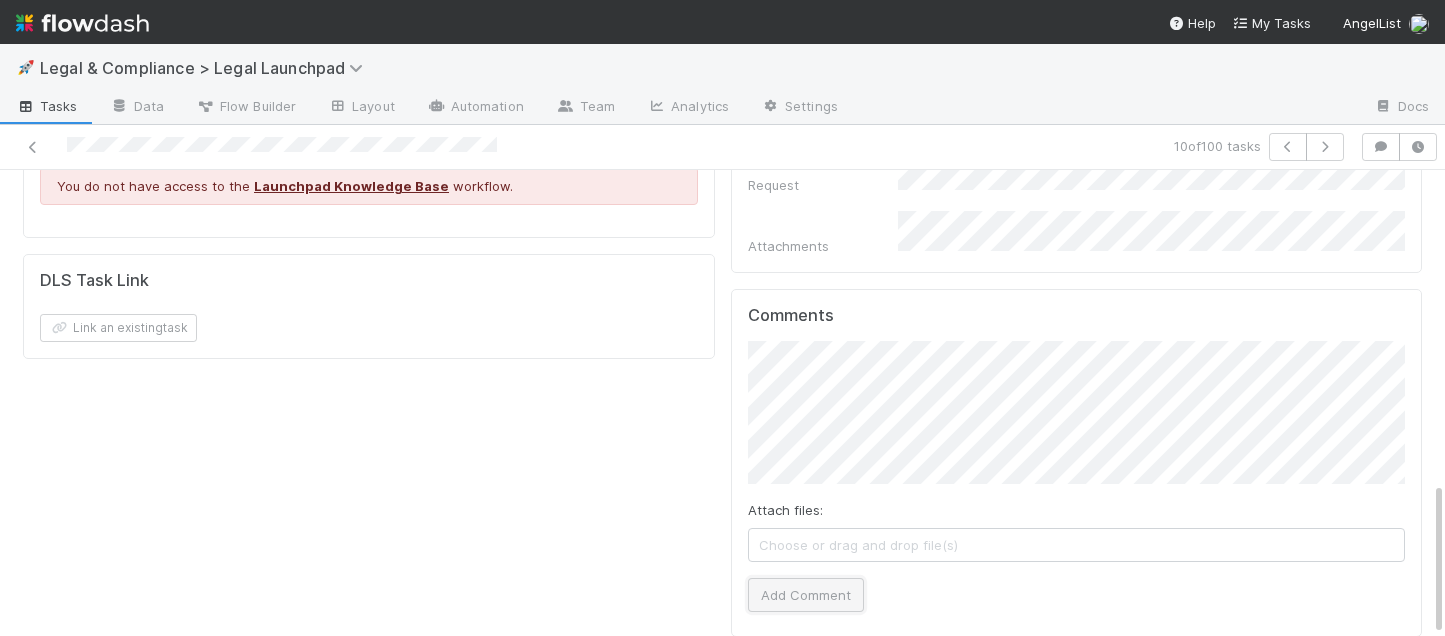 click on "Add Comment" at bounding box center [806, 595] 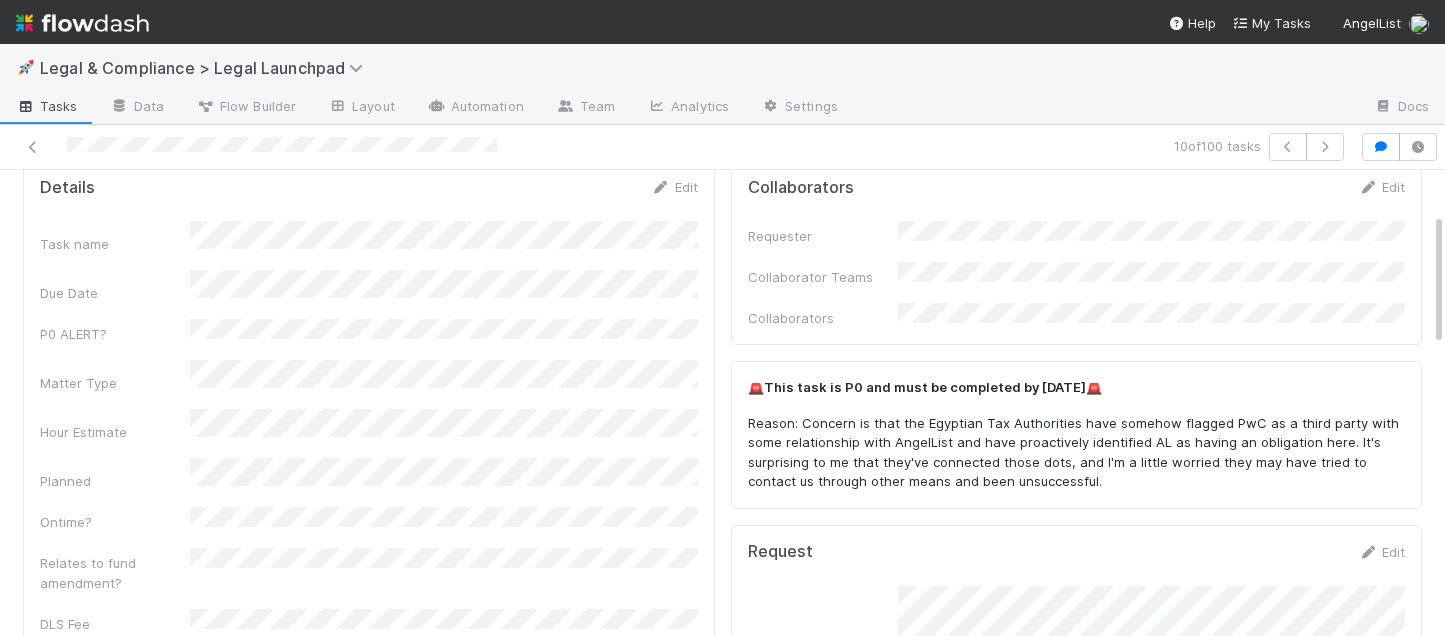 scroll, scrollTop: 0, scrollLeft: 0, axis: both 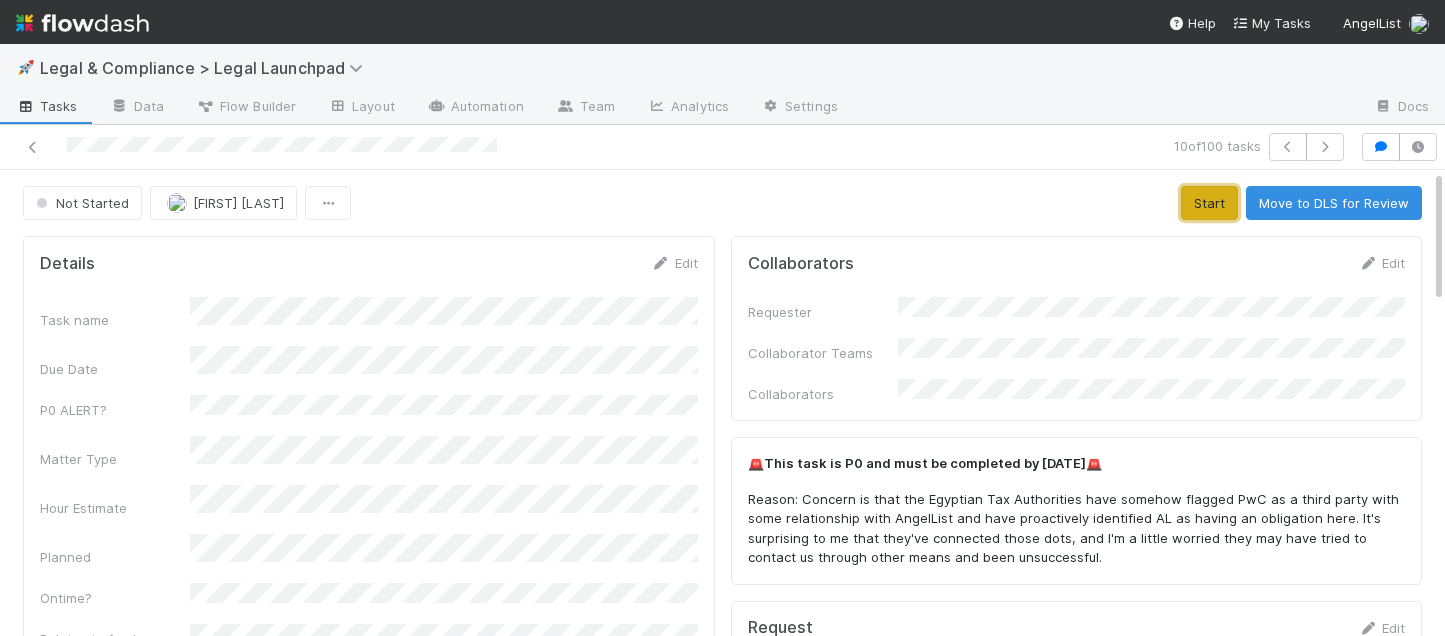 click on "Start" at bounding box center (1209, 203) 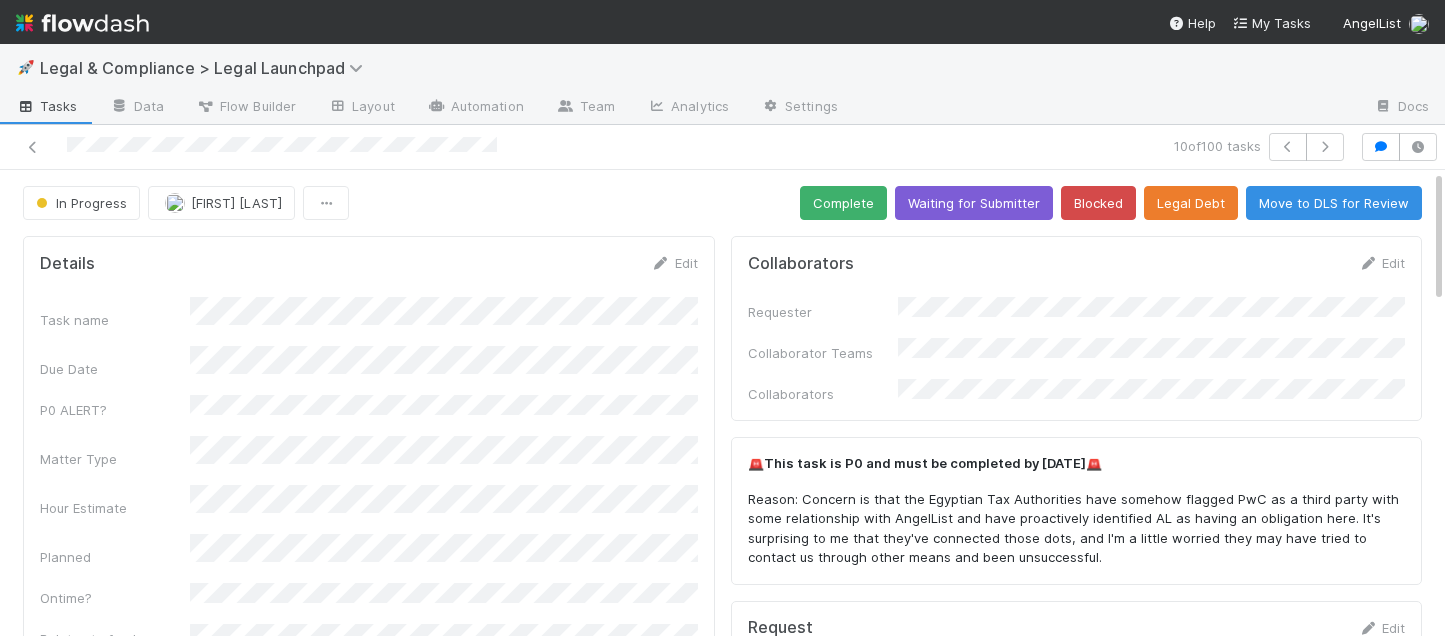 click on "Reason: Concern is that the Egyptian Tax Authorities have somehow flagged PwC as a third party with some relationship with AngelList and have proactively identified AL as having an obligation here. It's surprising to me that they've connected those dots, and I'm a little worried they may have tried to contact us through other means and been unsuccessful." at bounding box center [1077, 529] 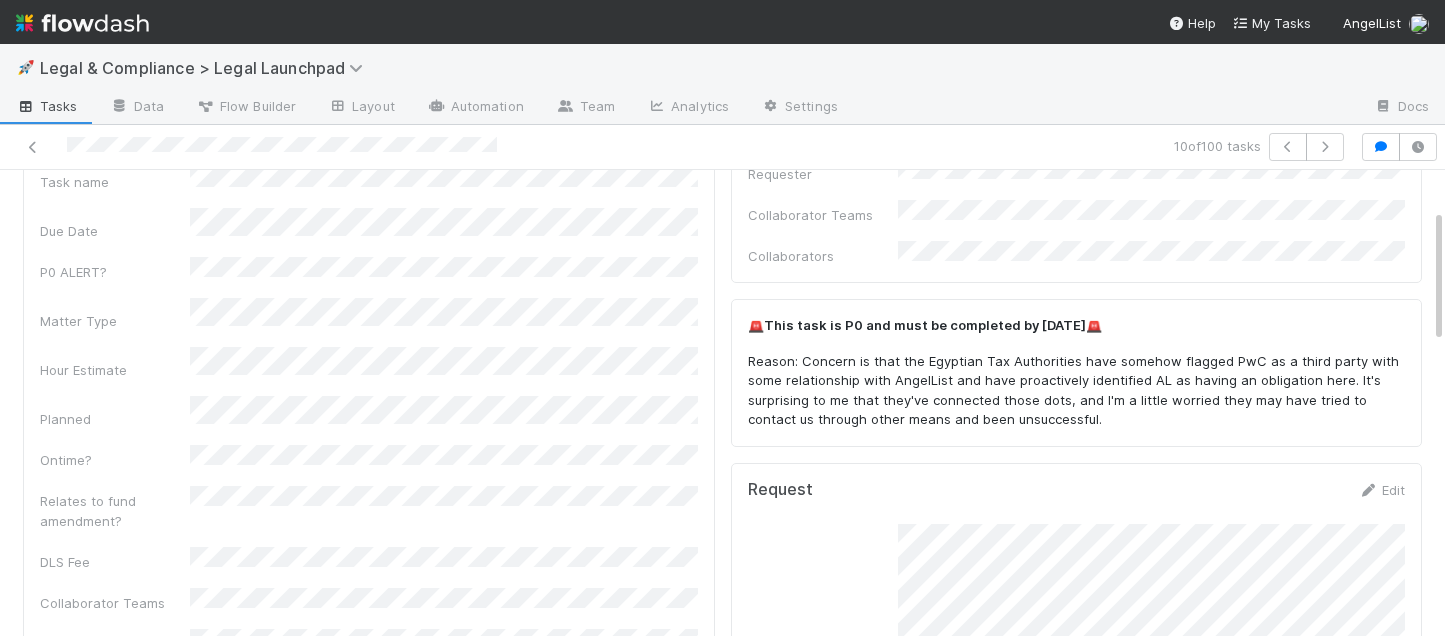 scroll, scrollTop: 0, scrollLeft: 0, axis: both 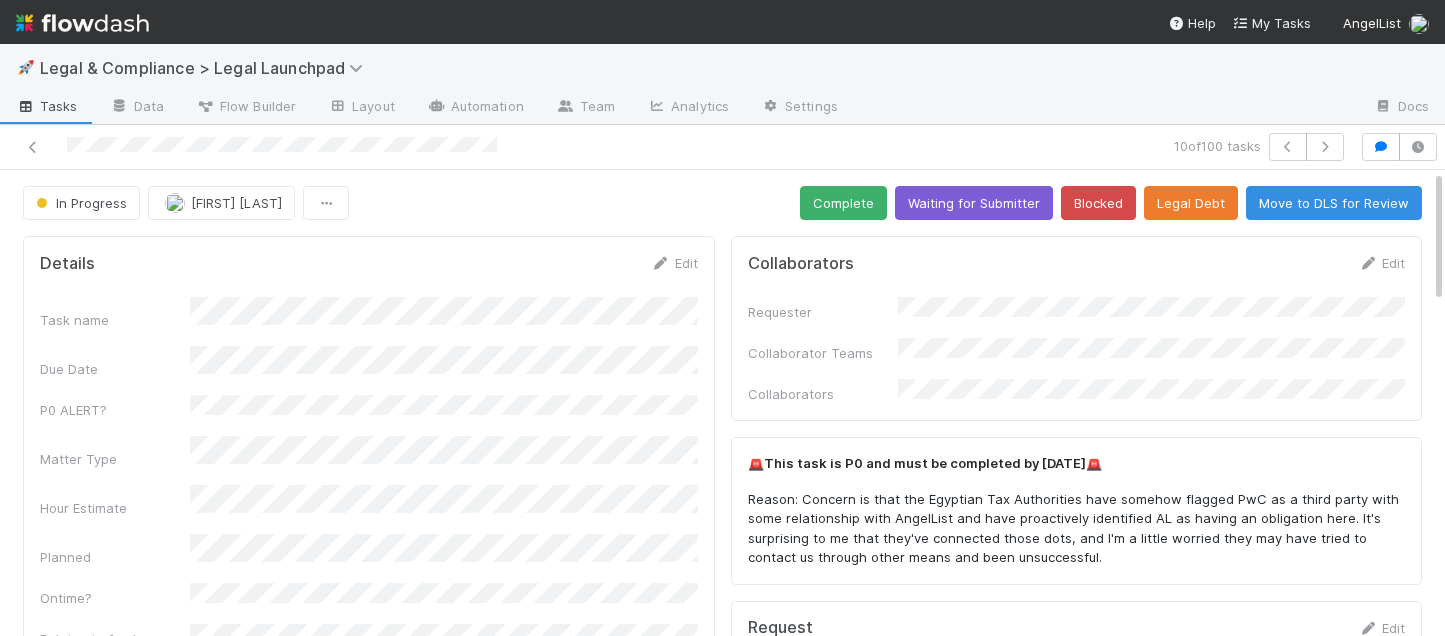 click on "Tasks" at bounding box center (47, 106) 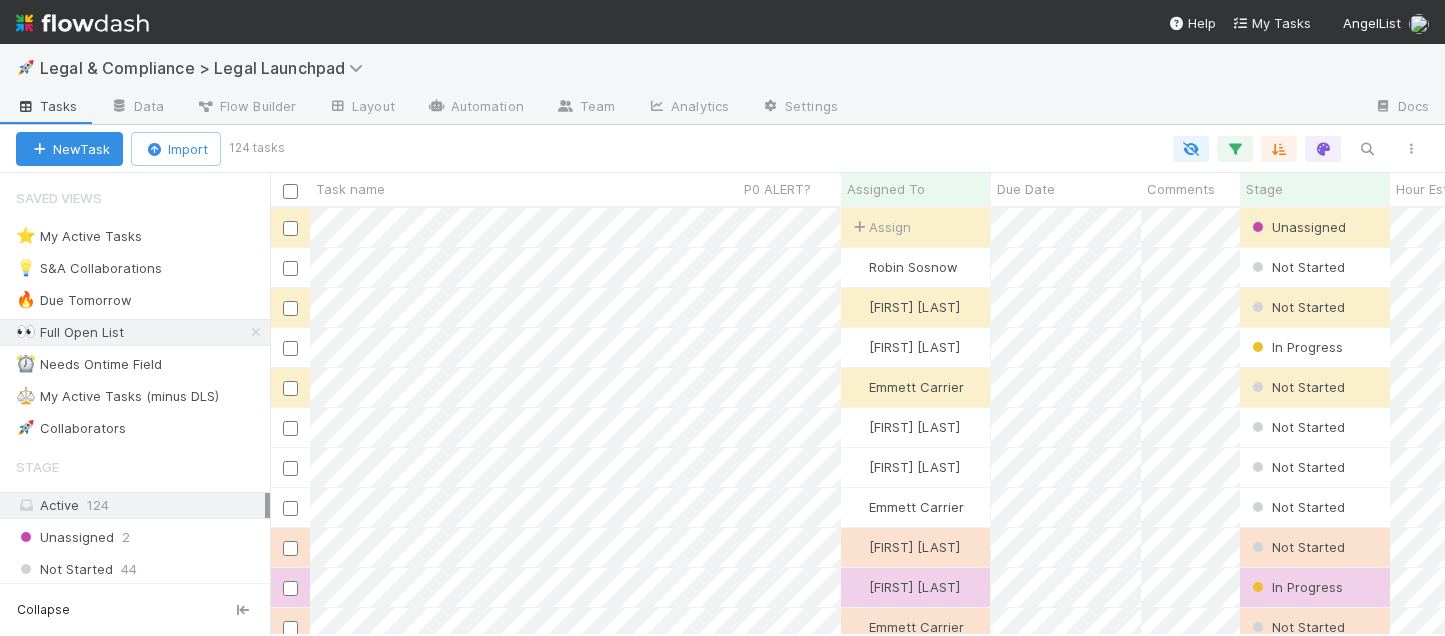 scroll, scrollTop: 0, scrollLeft: 1, axis: horizontal 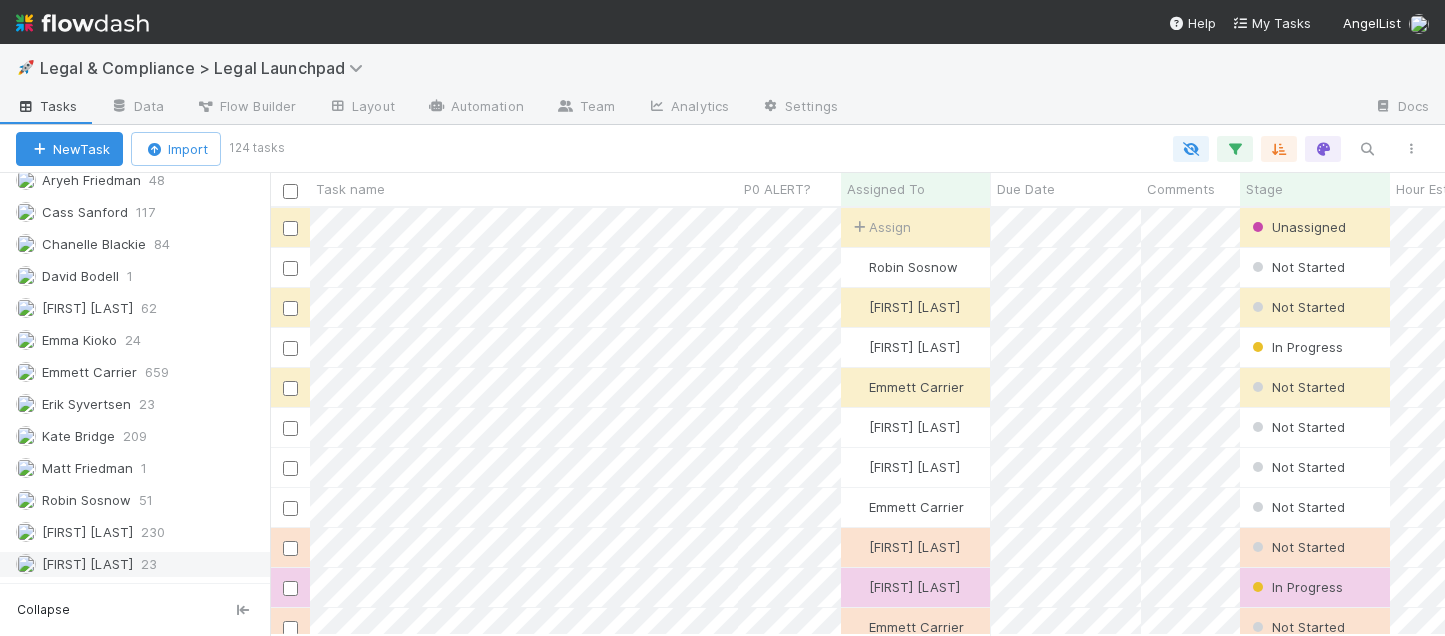 click on "Suzanne Elovic" at bounding box center [87, 564] 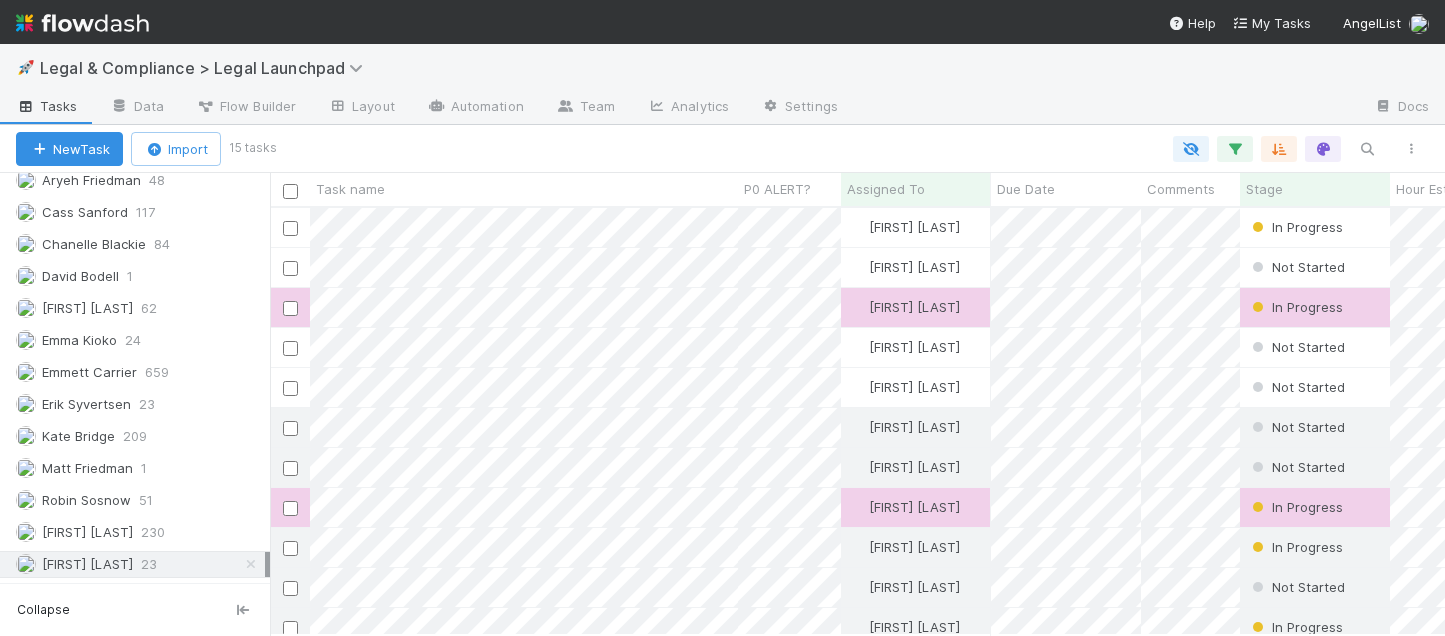 scroll, scrollTop: 0, scrollLeft: 1, axis: horizontal 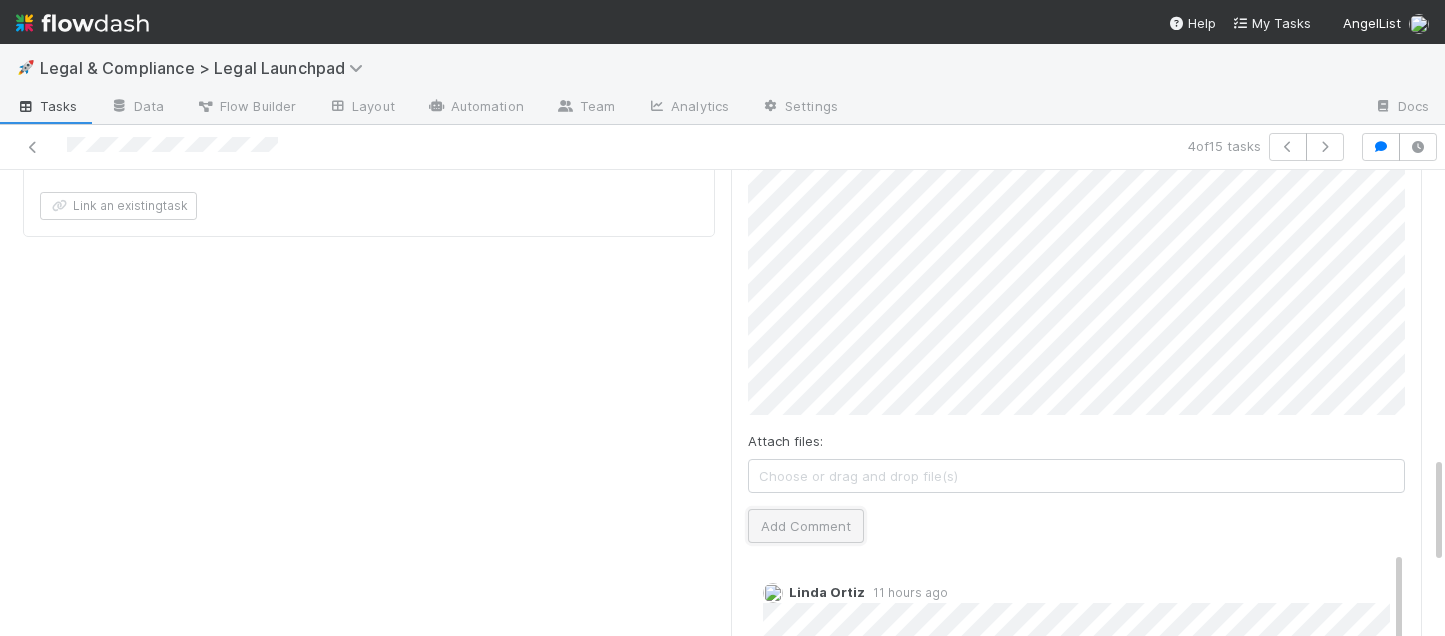 click on "Add Comment" at bounding box center [806, 526] 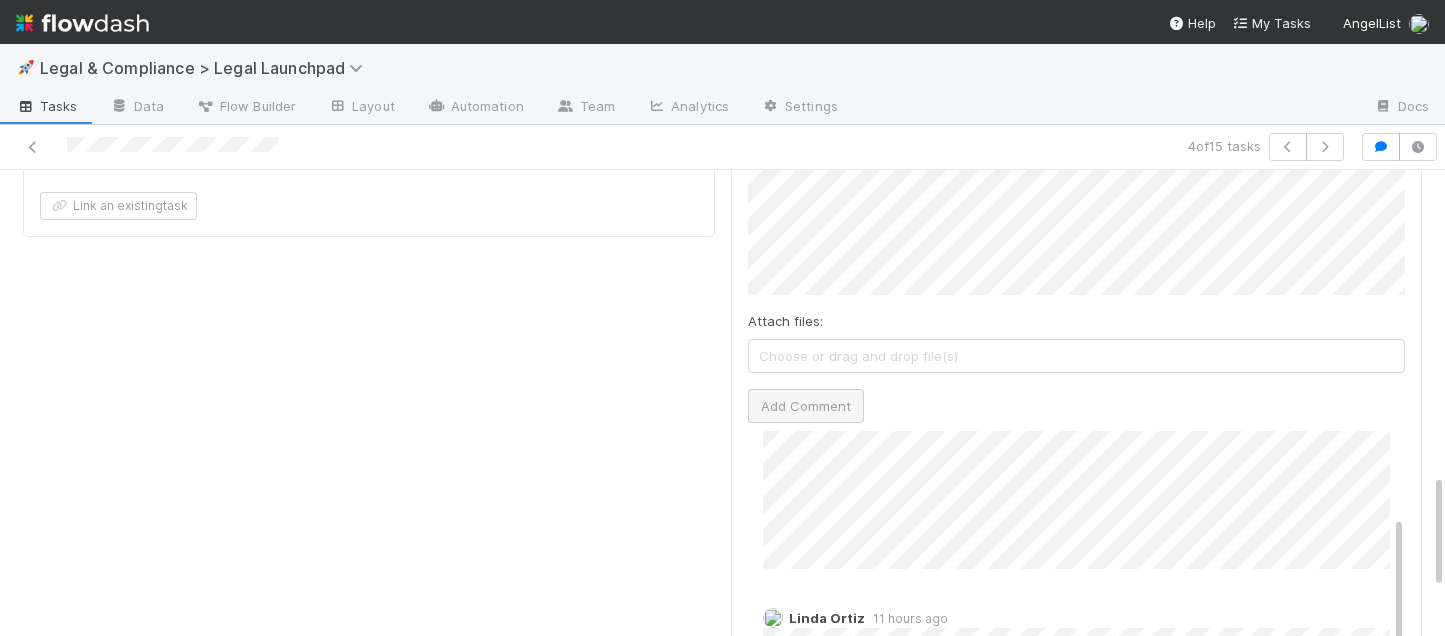 scroll, scrollTop: 0, scrollLeft: 0, axis: both 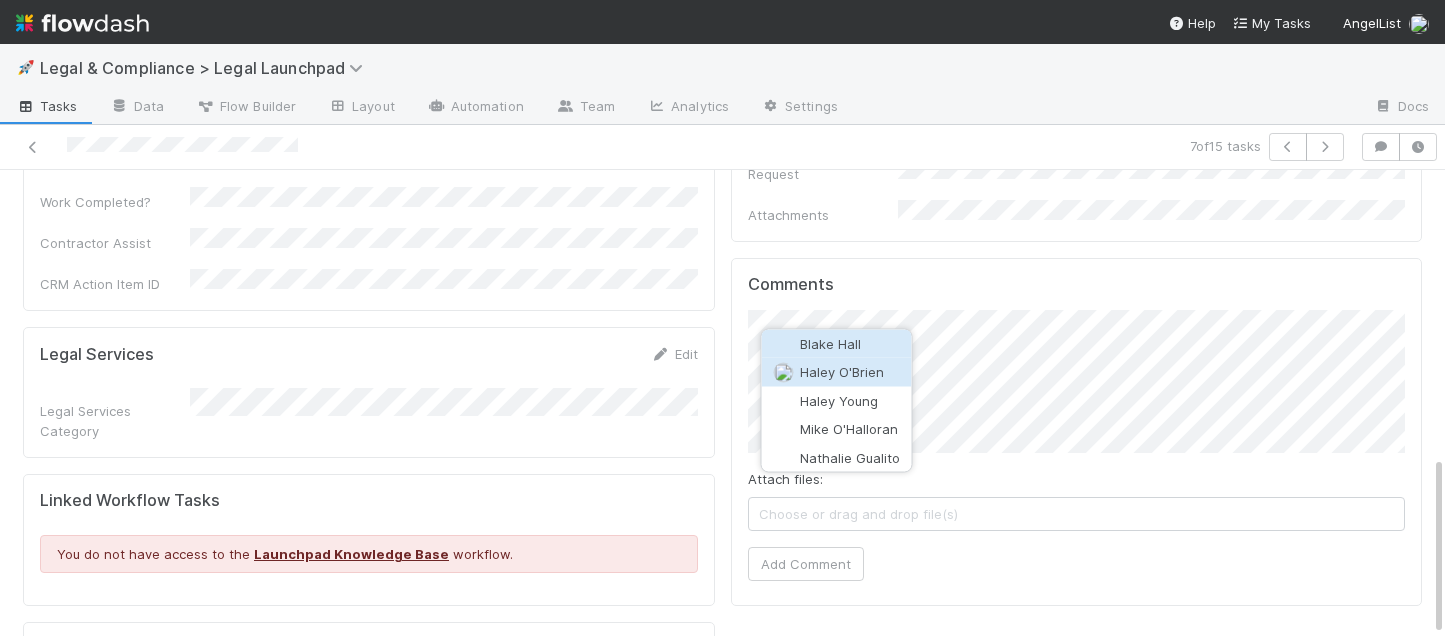 click on "Haley O'Brien" at bounding box center [842, 372] 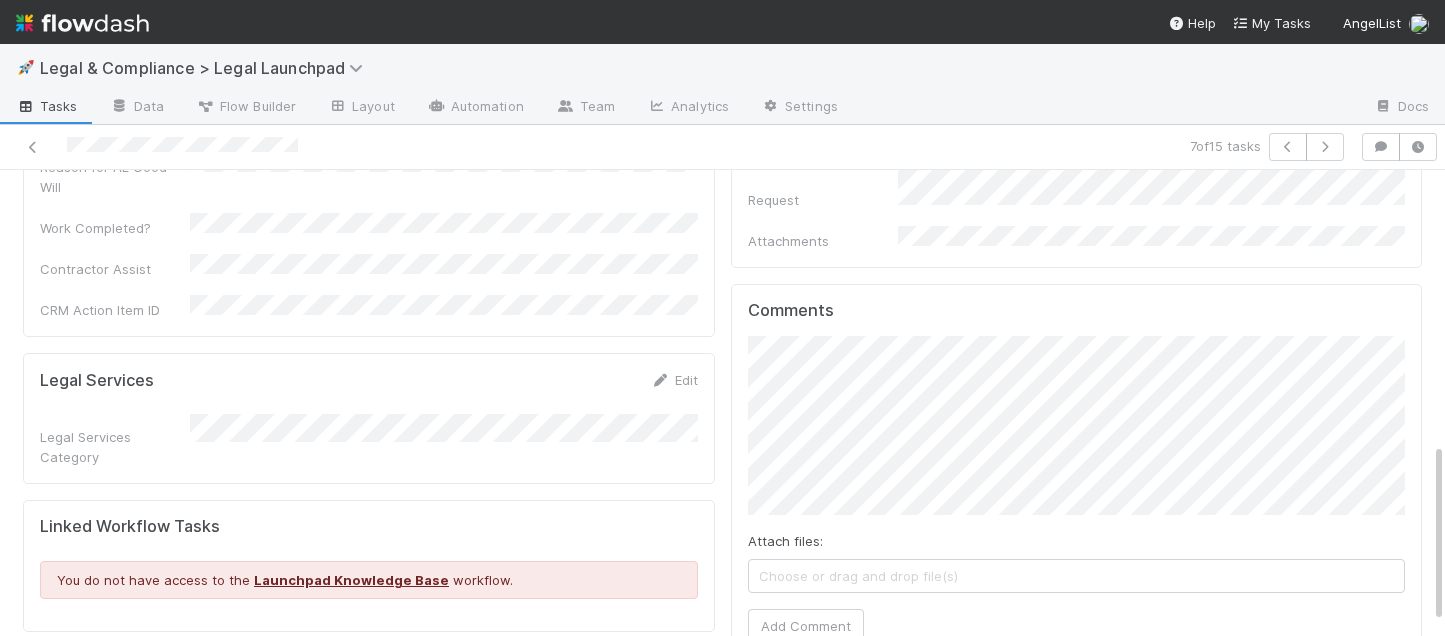 scroll, scrollTop: 739, scrollLeft: 0, axis: vertical 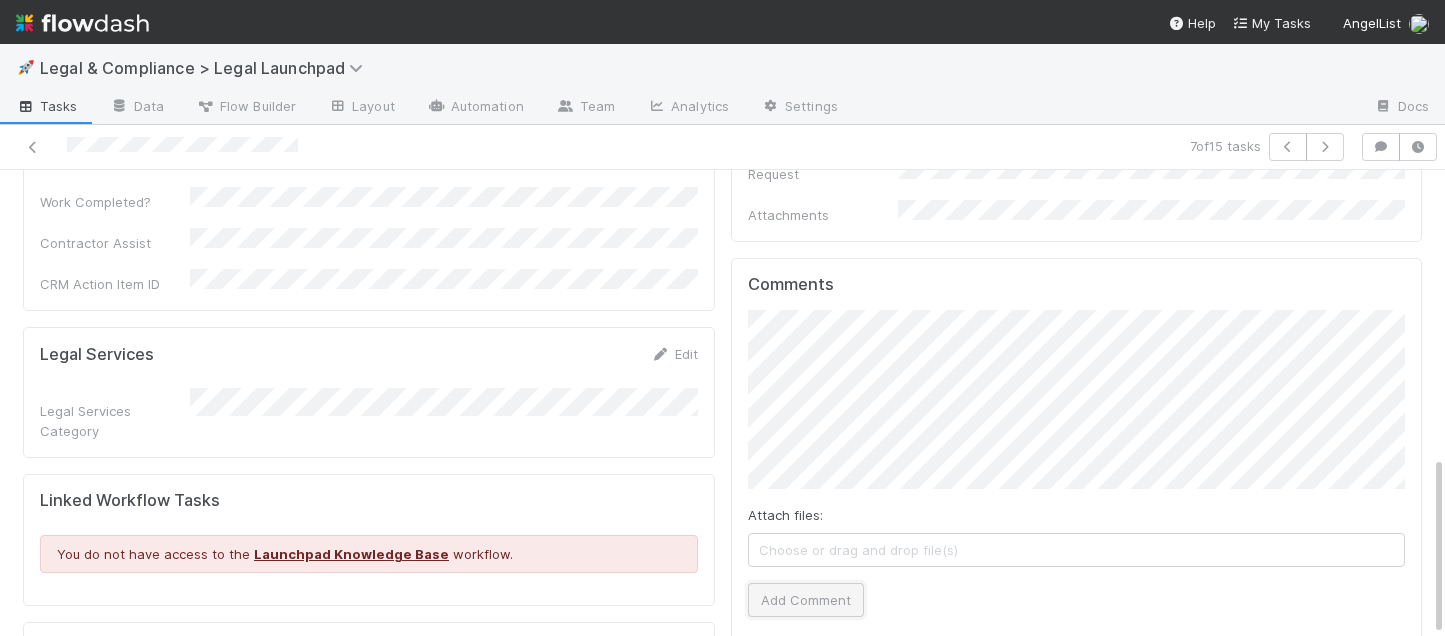 click on "Add Comment" at bounding box center [806, 600] 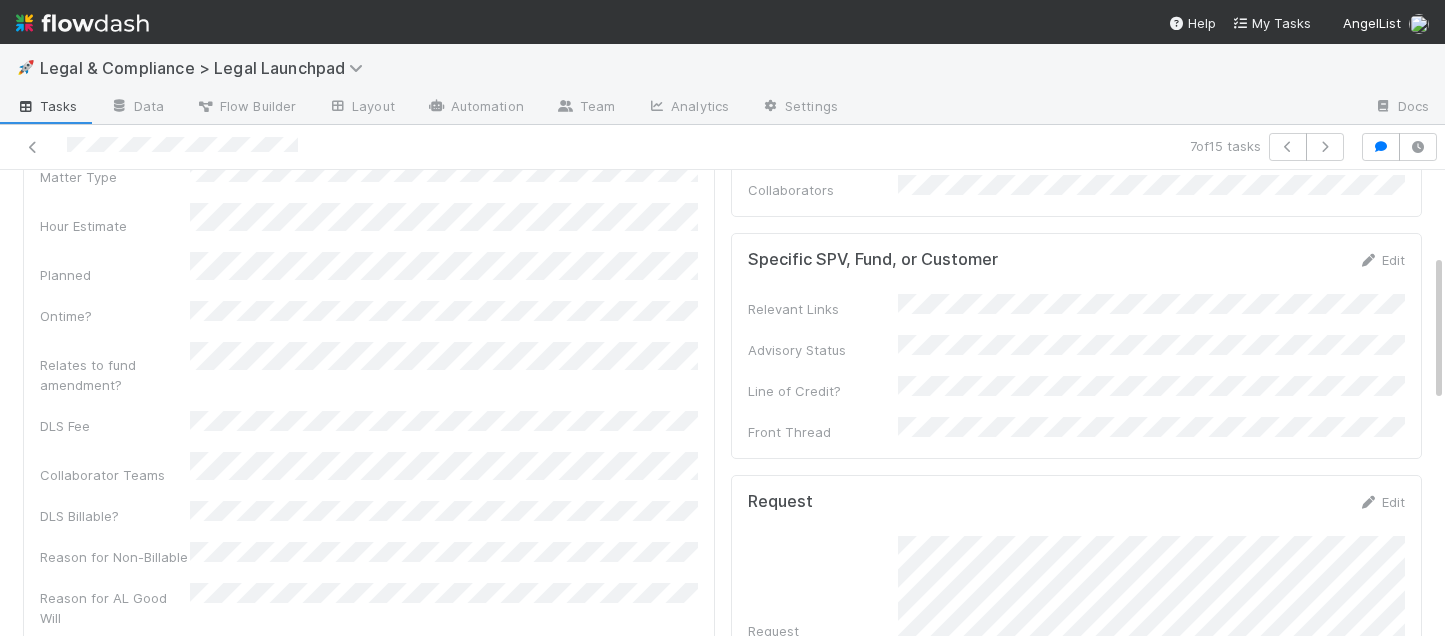 scroll, scrollTop: 0, scrollLeft: 0, axis: both 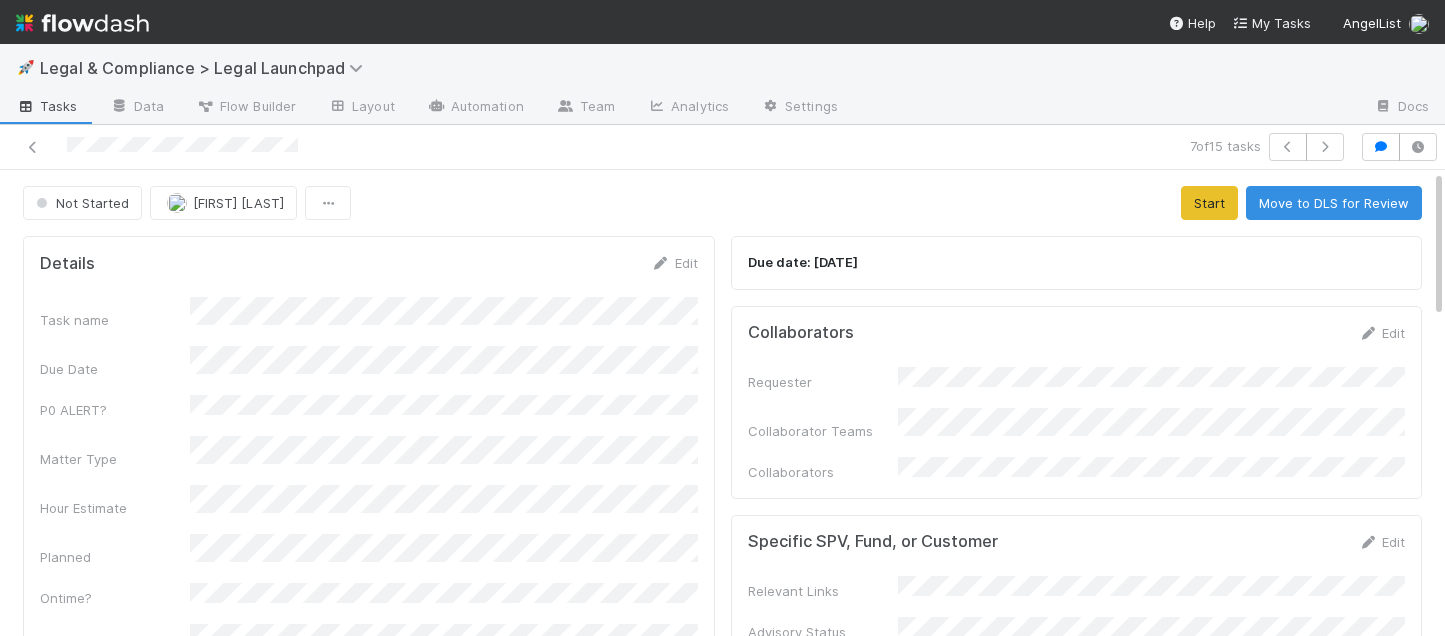 click on "Tasks" at bounding box center [47, 106] 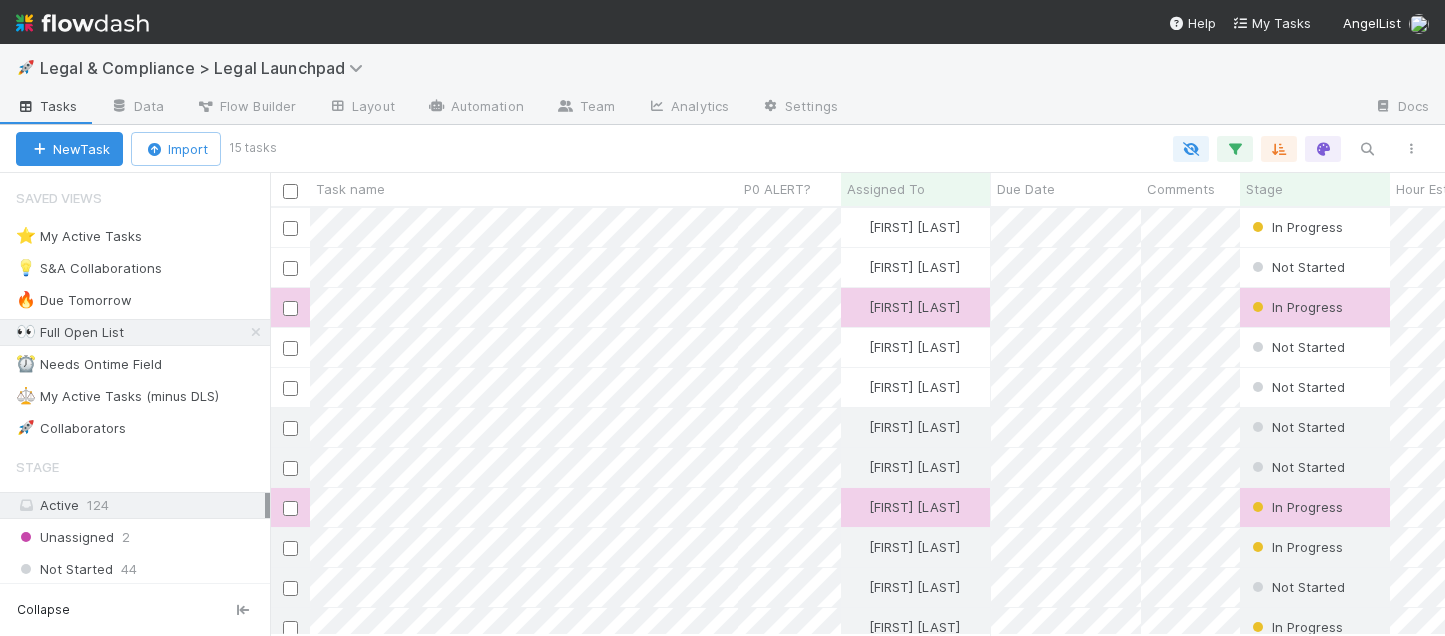 scroll, scrollTop: 0, scrollLeft: 1, axis: horizontal 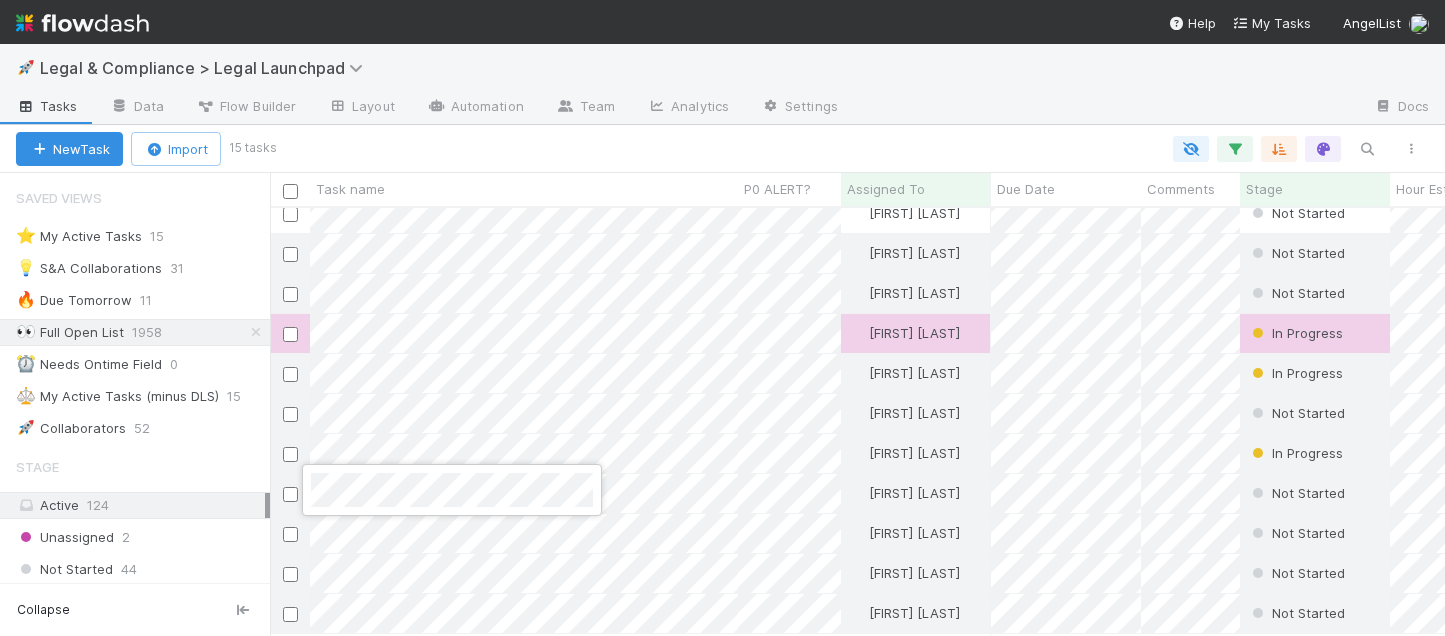 click at bounding box center [722, 318] 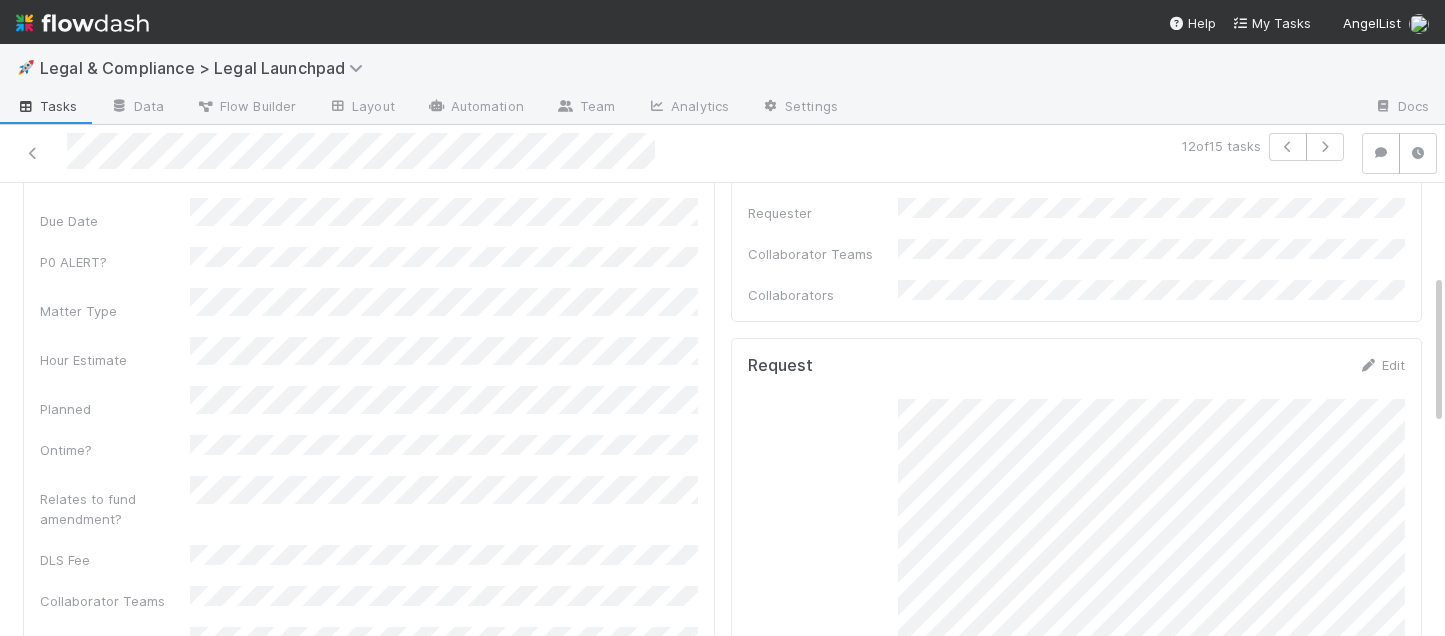 scroll, scrollTop: 0, scrollLeft: 0, axis: both 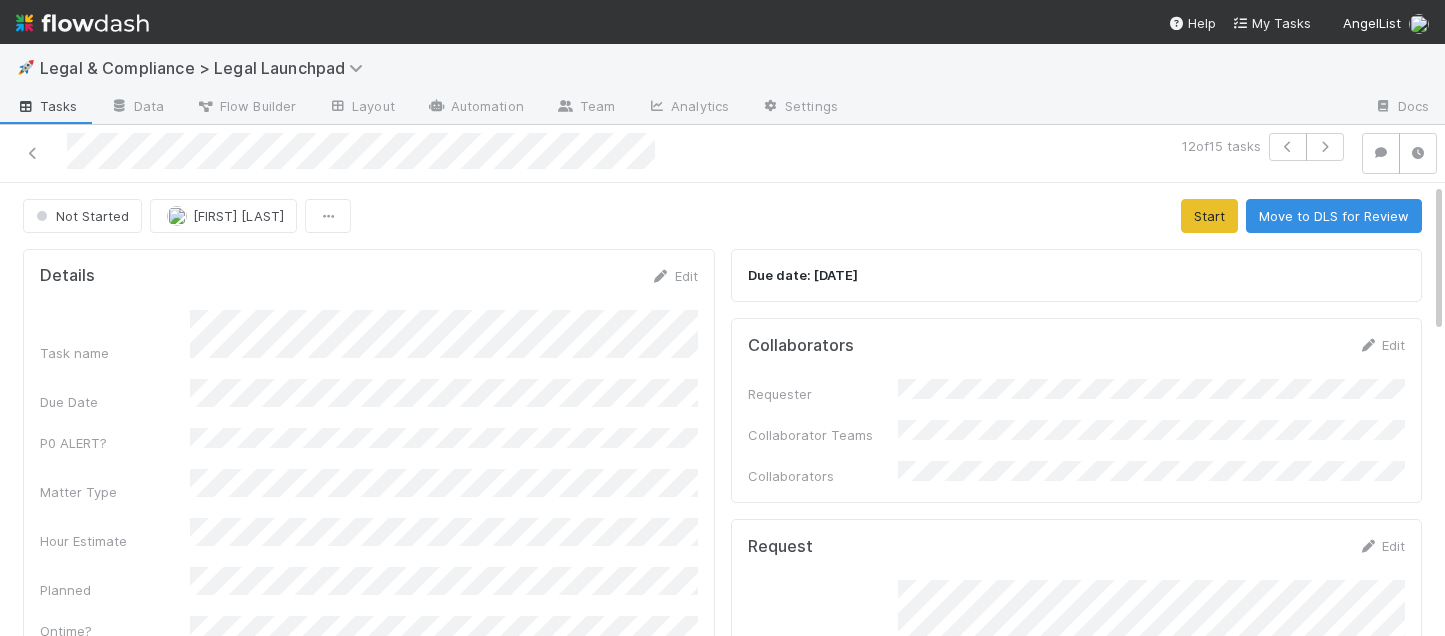 click on "Tasks" at bounding box center (47, 106) 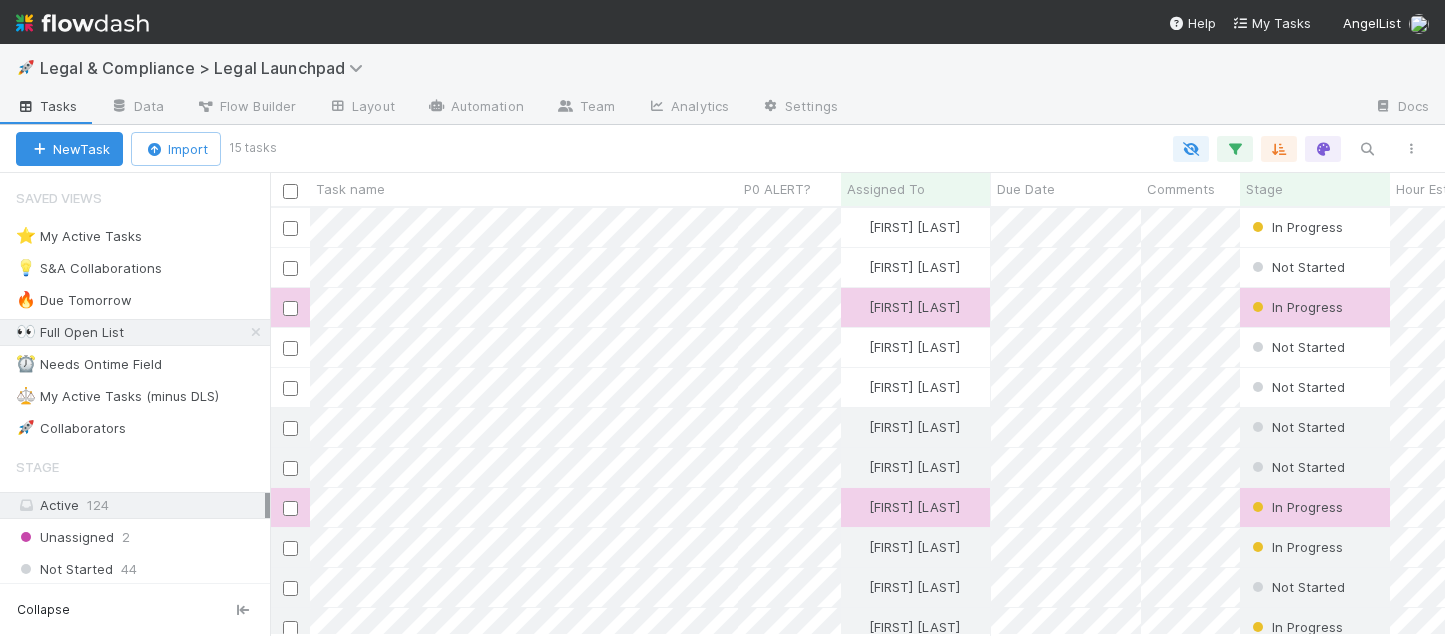 scroll, scrollTop: 0, scrollLeft: 1, axis: horizontal 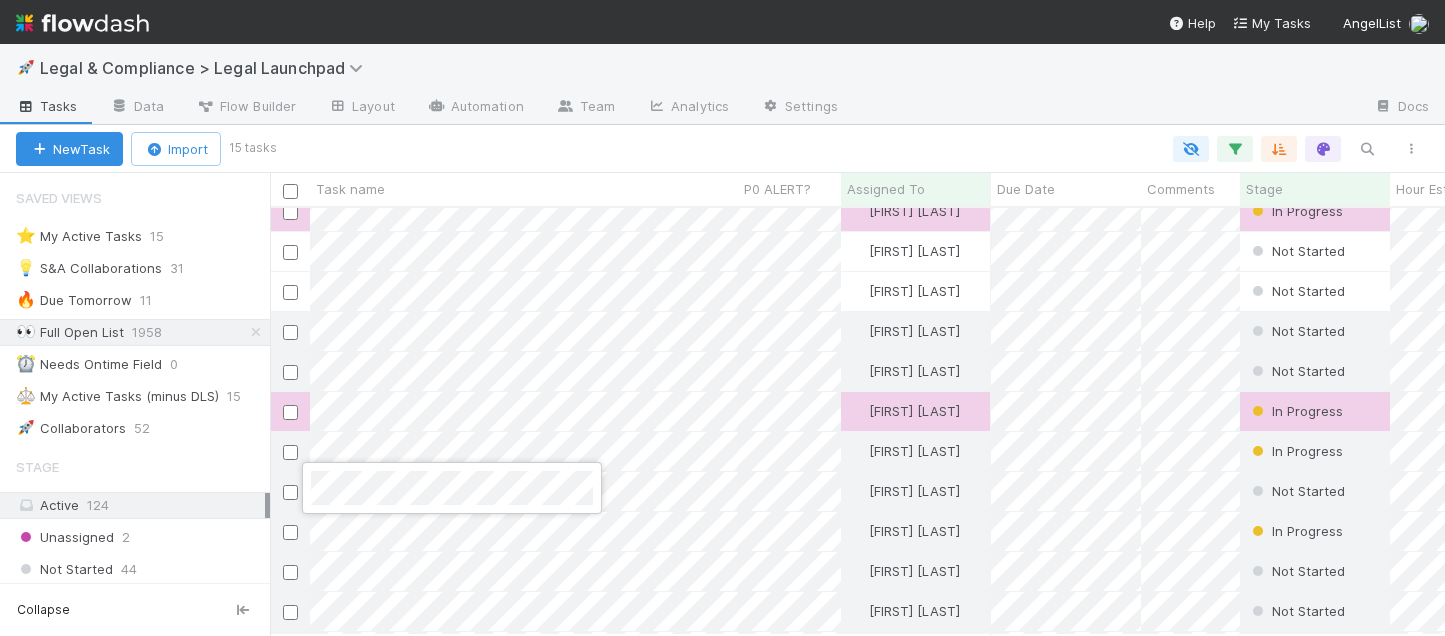 click at bounding box center (722, 318) 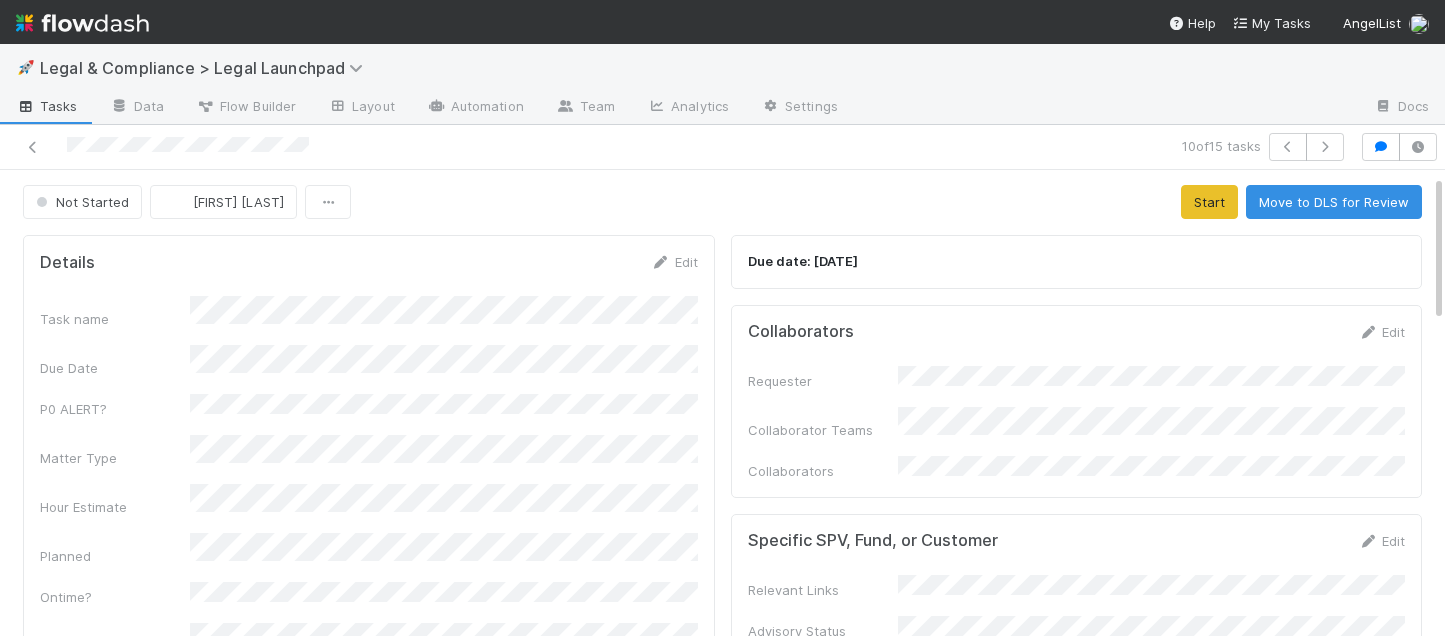 scroll, scrollTop: 0, scrollLeft: 0, axis: both 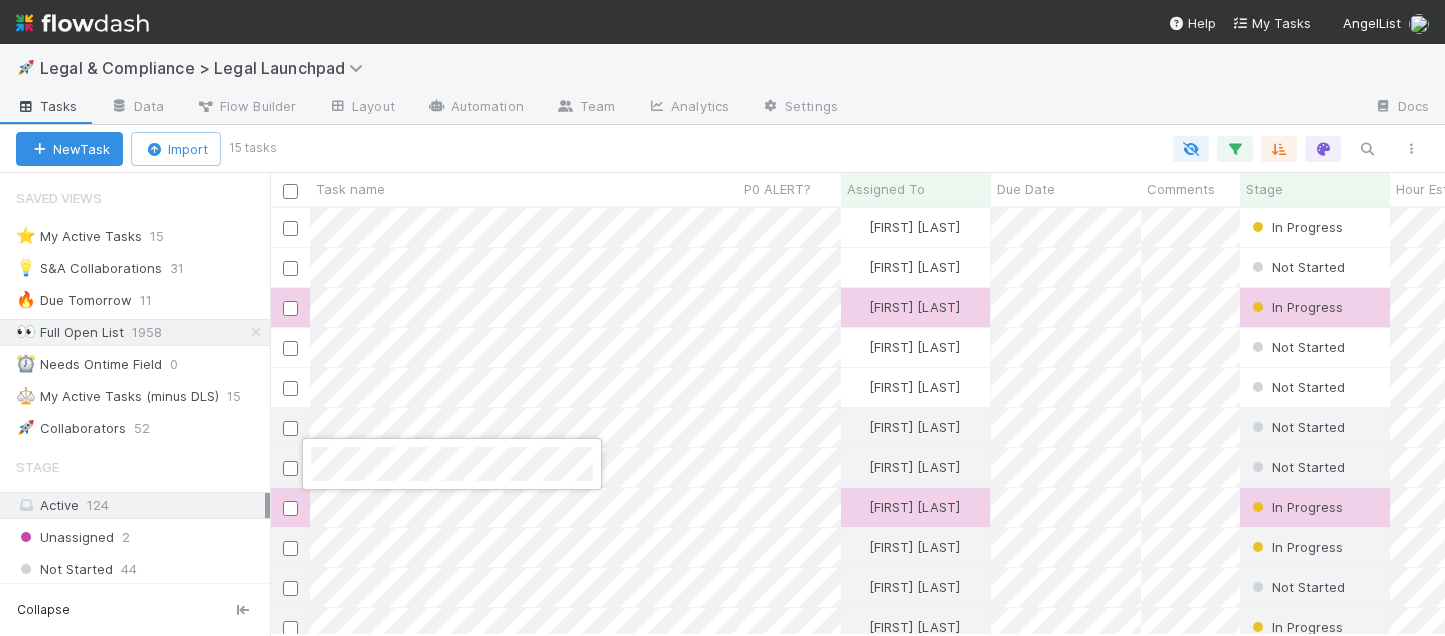 click at bounding box center [722, 318] 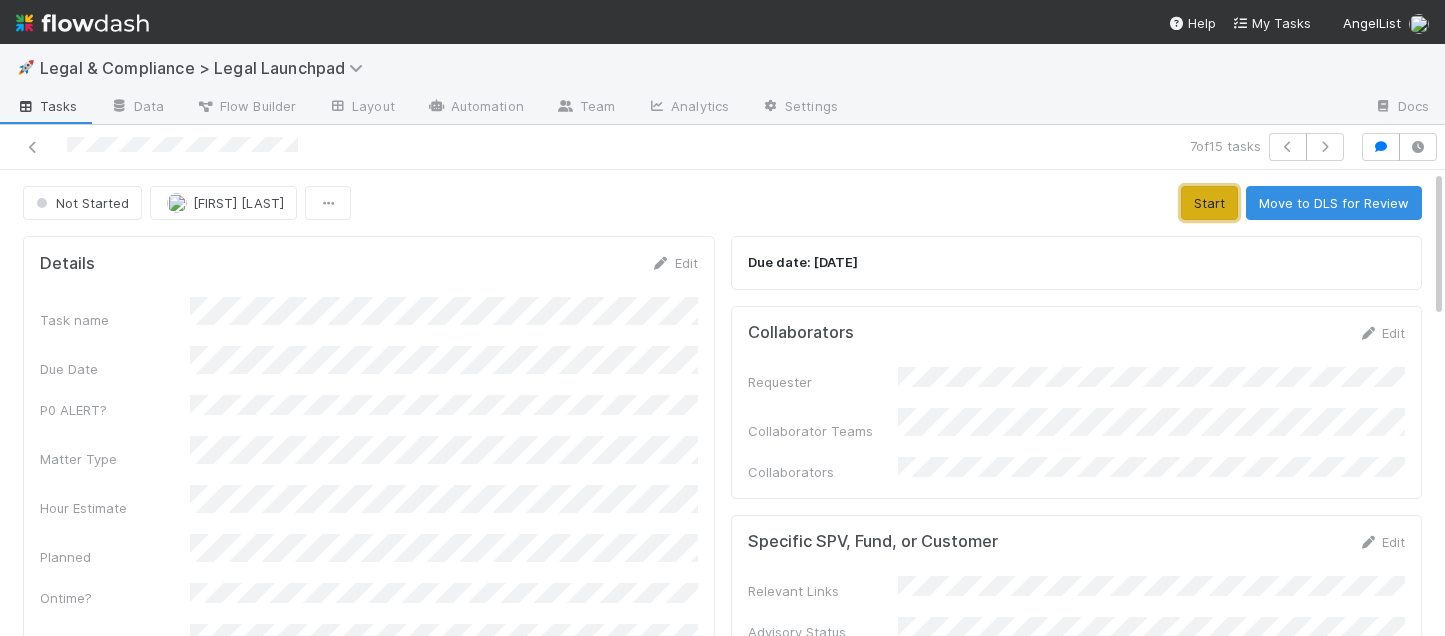 click on "Start" at bounding box center [1209, 203] 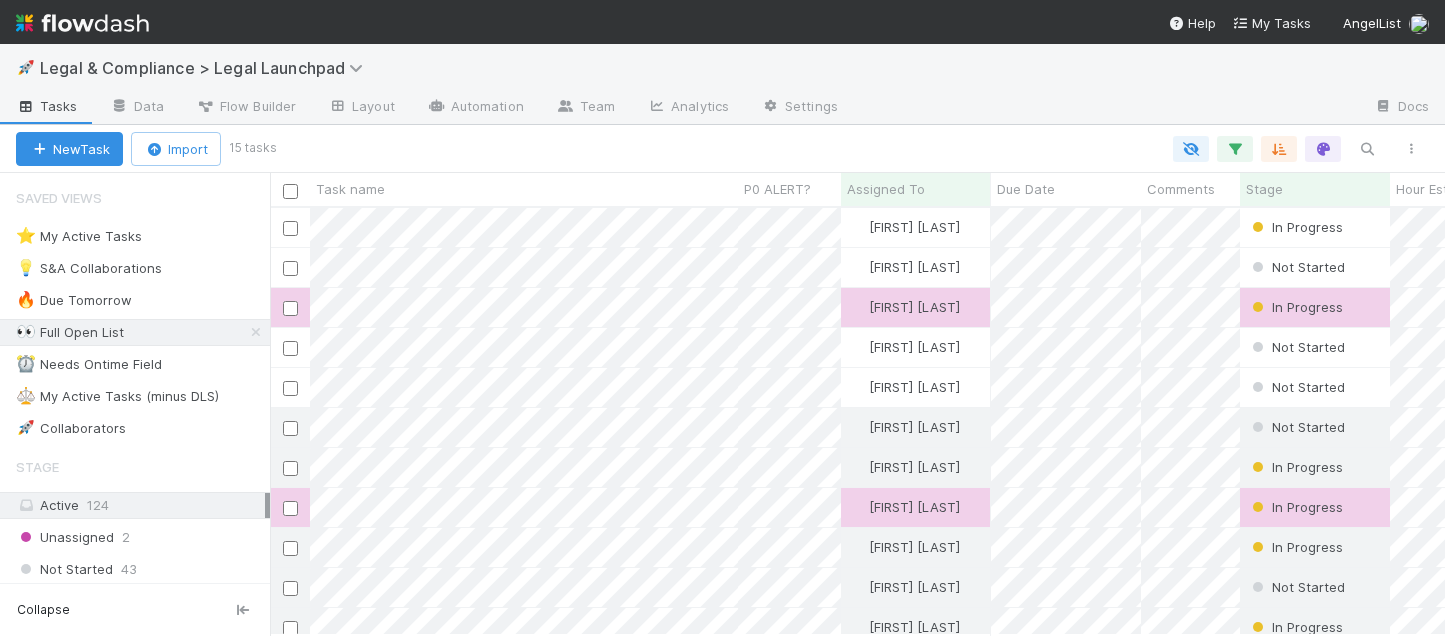 scroll, scrollTop: 427, scrollLeft: 1175, axis: both 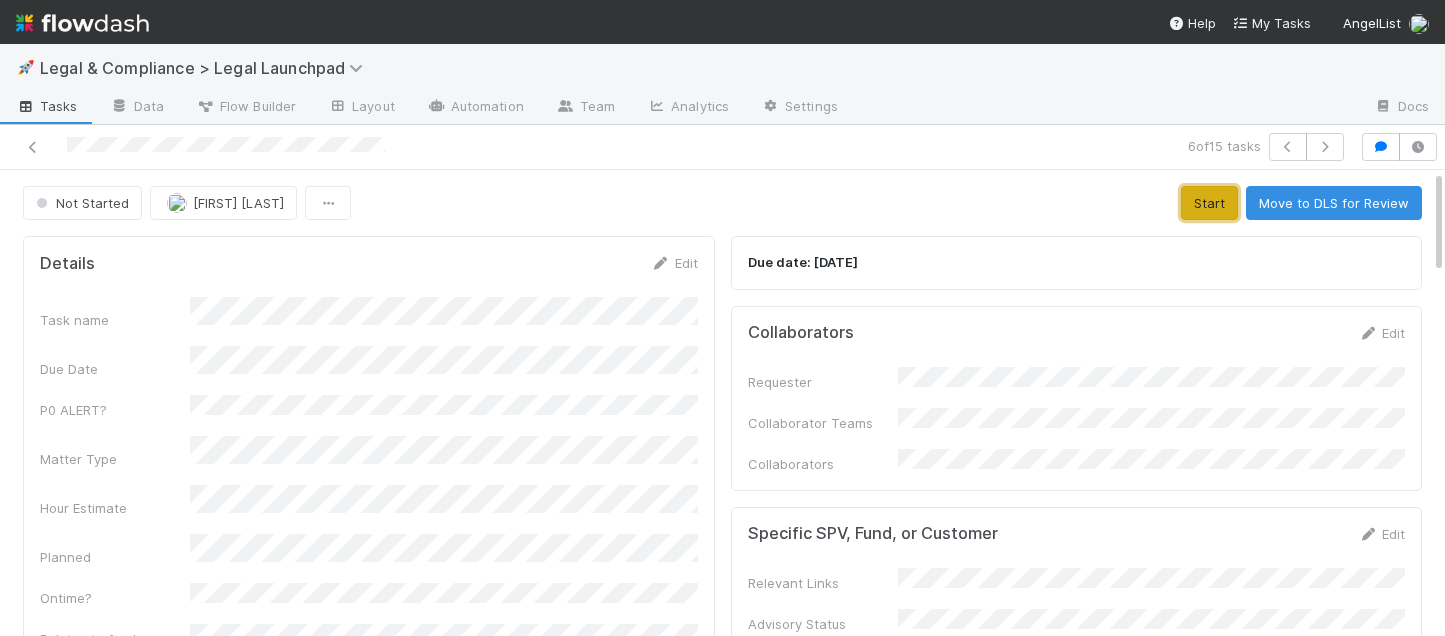 click on "Start" at bounding box center (1209, 203) 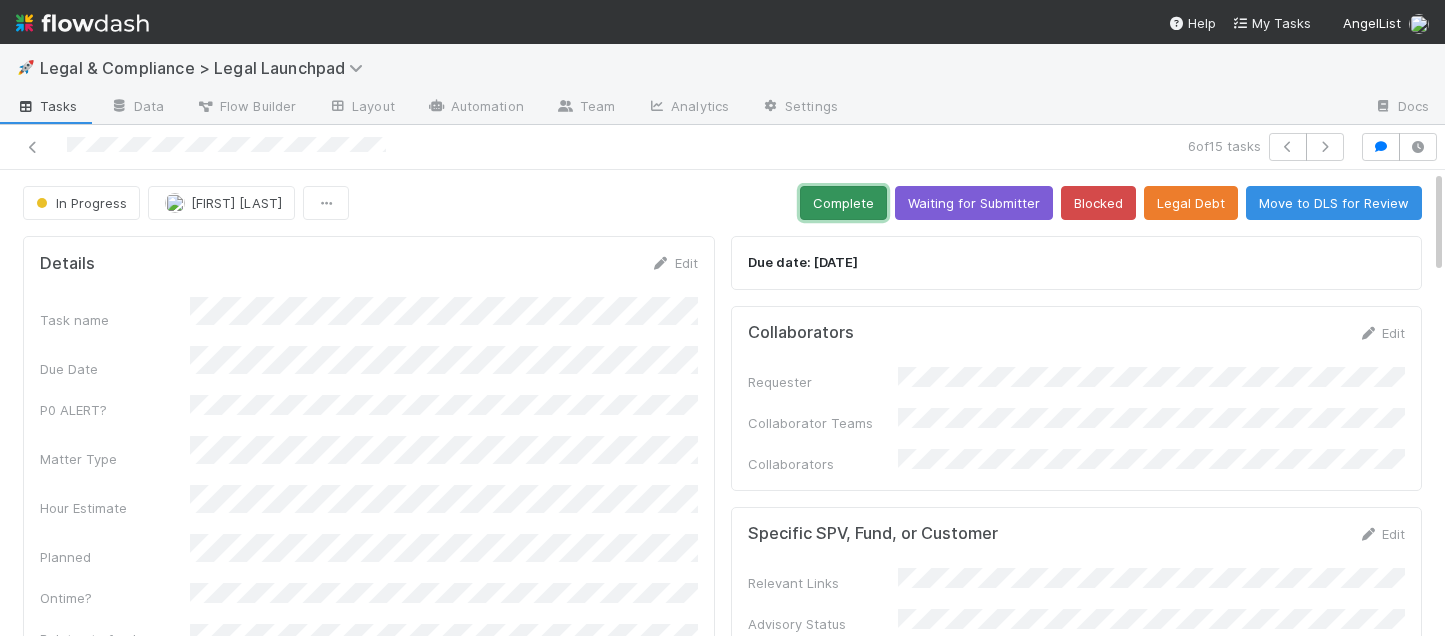 click on "Complete" at bounding box center (843, 203) 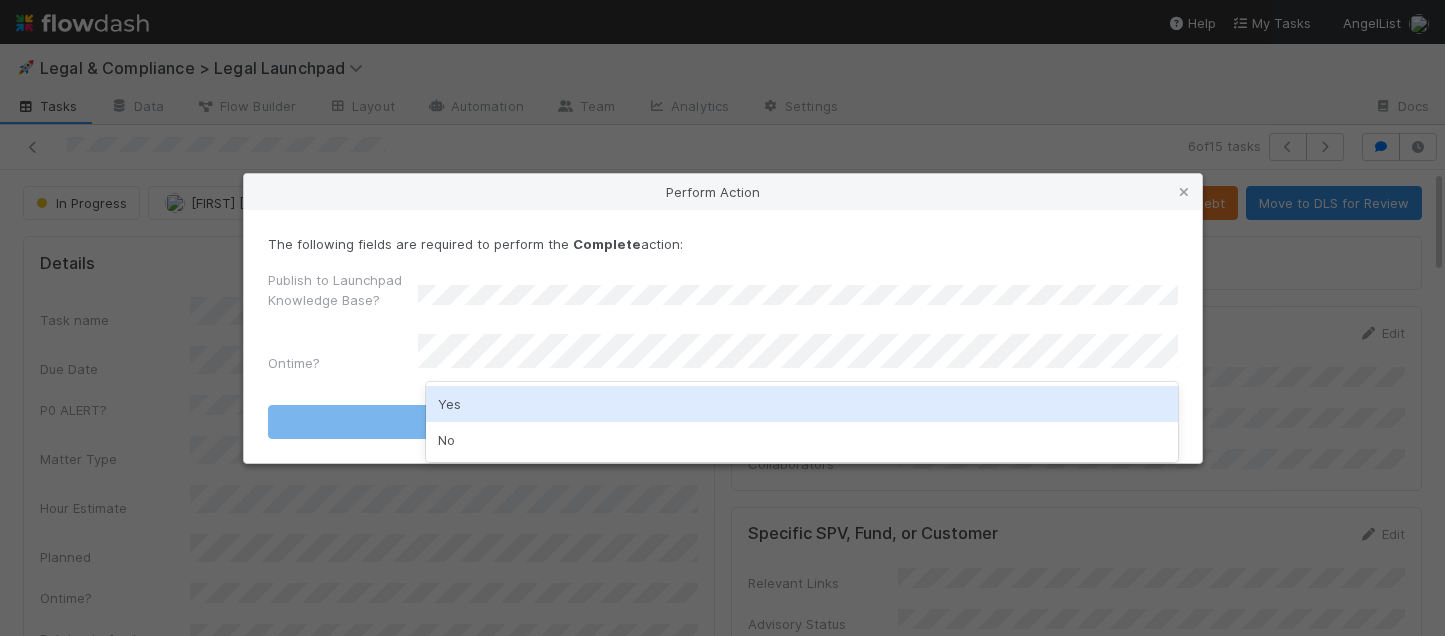 click on "Yes" at bounding box center (802, 404) 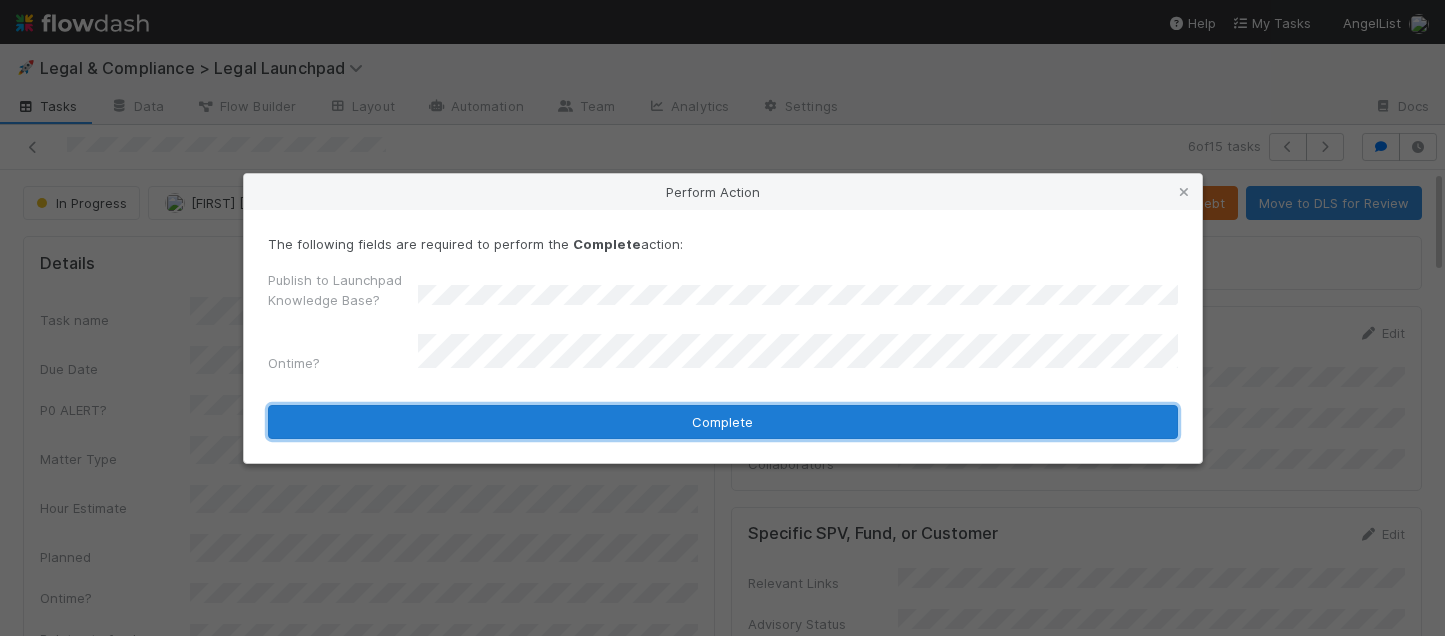 click on "Complete" at bounding box center [723, 422] 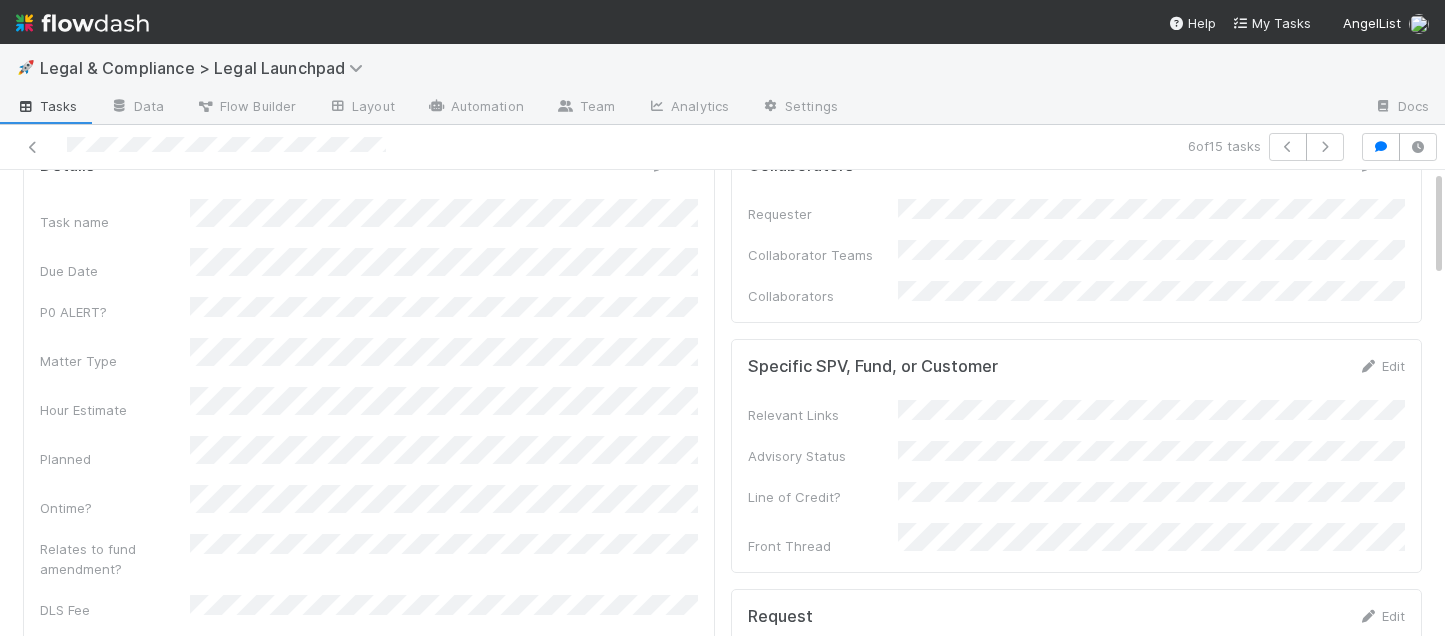 scroll, scrollTop: 0, scrollLeft: 0, axis: both 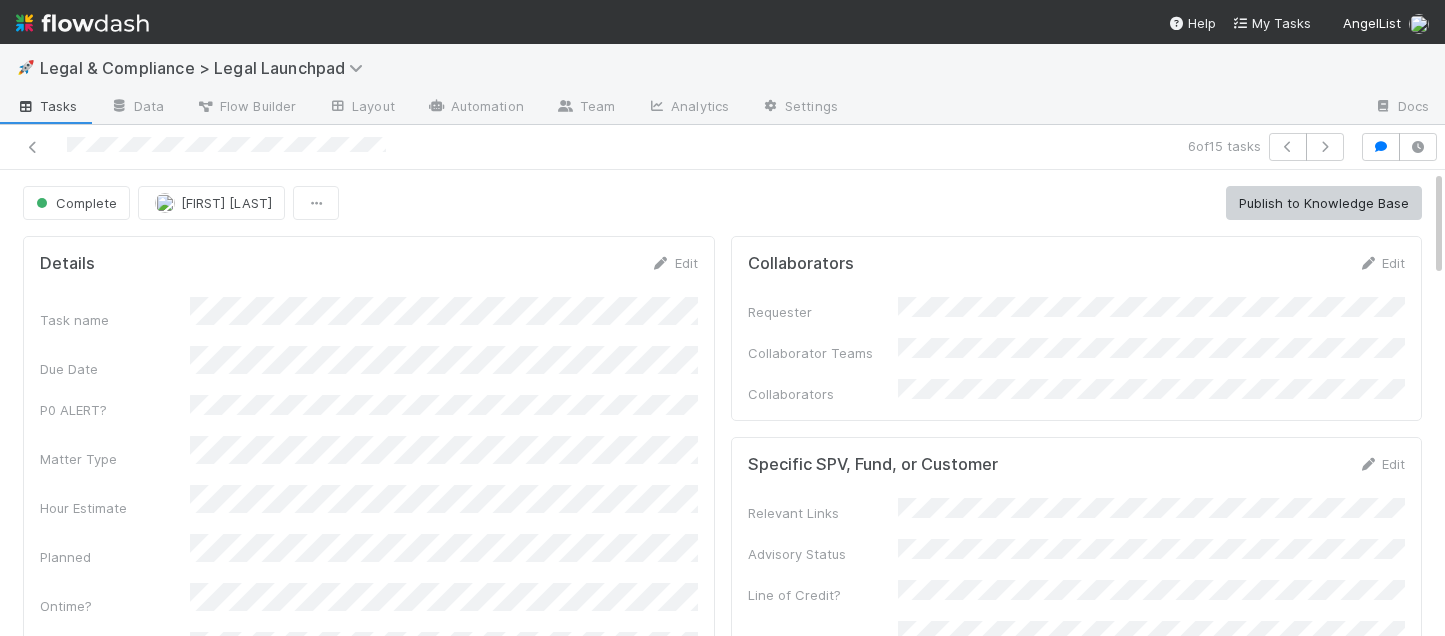 click on "Tasks" at bounding box center [47, 106] 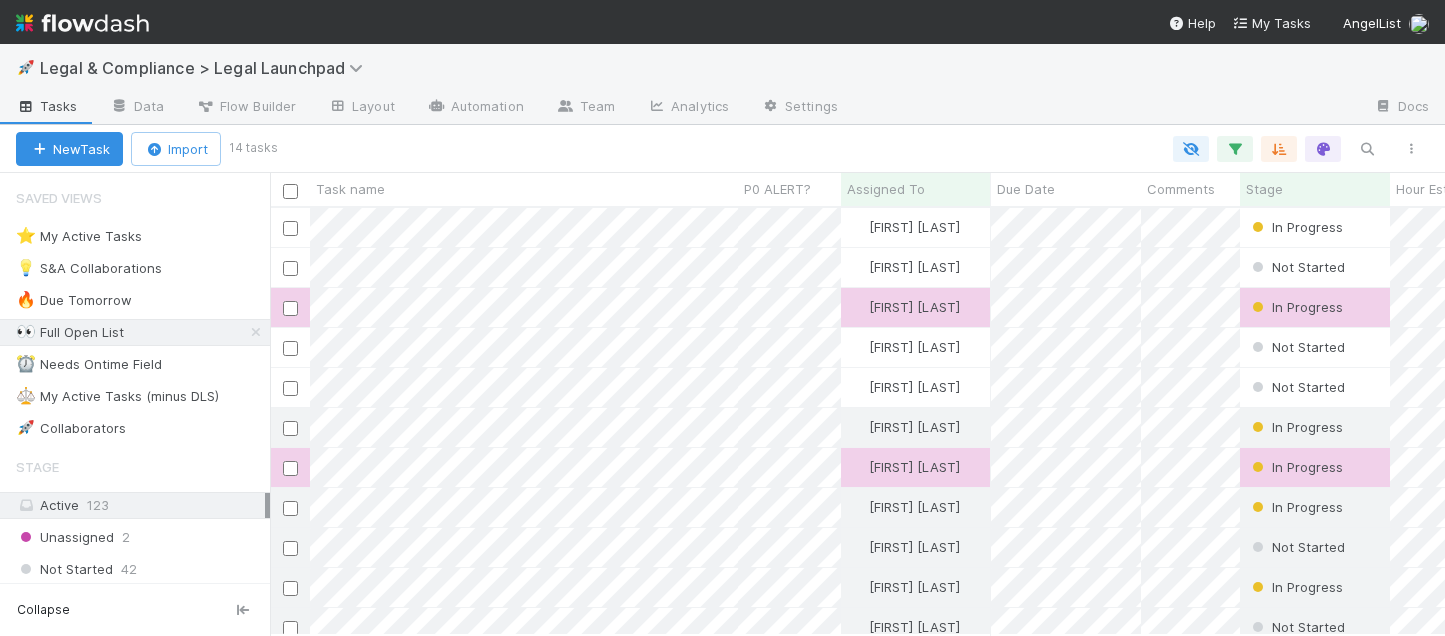 scroll, scrollTop: 0, scrollLeft: 1, axis: horizontal 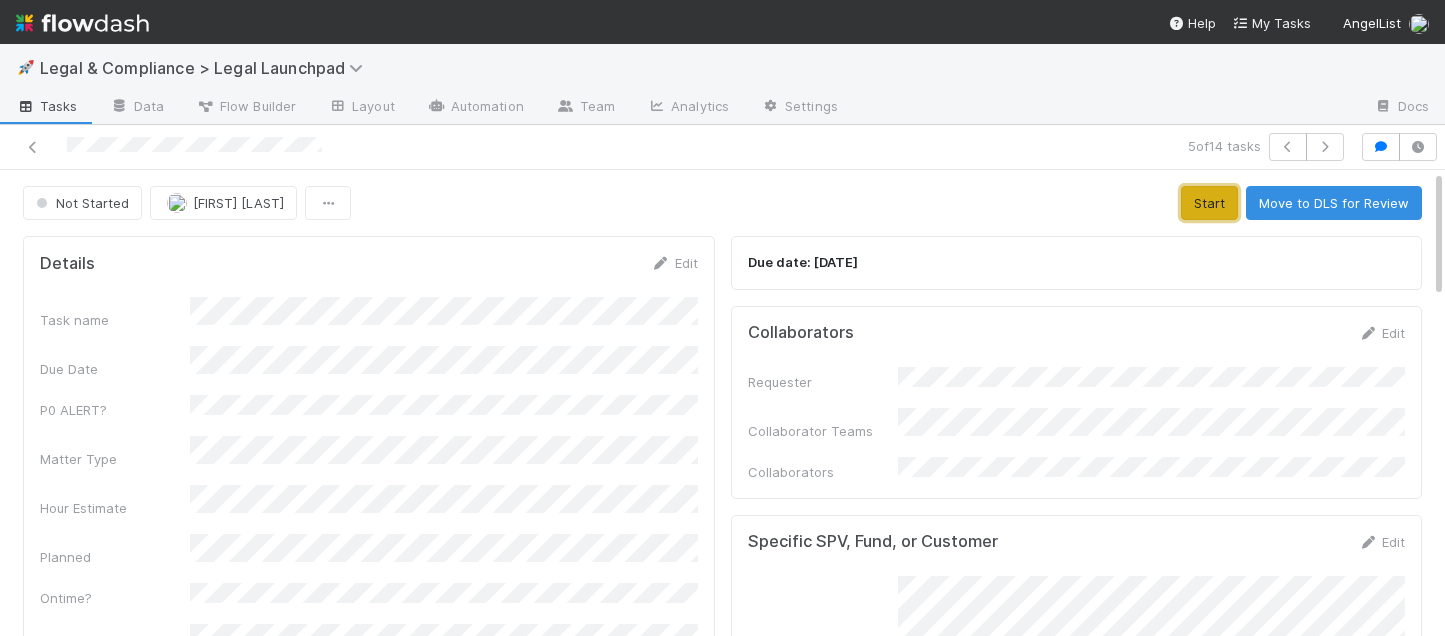 click on "Start" at bounding box center (1209, 203) 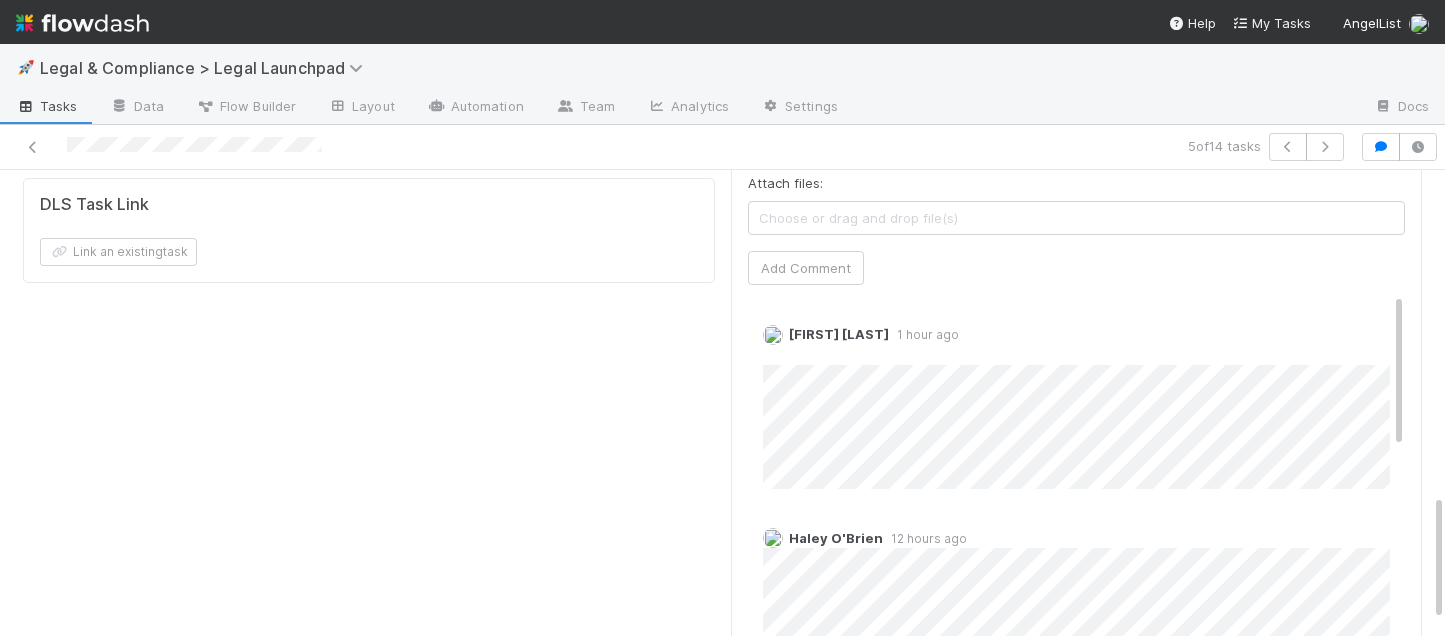 scroll, scrollTop: 1187, scrollLeft: 0, axis: vertical 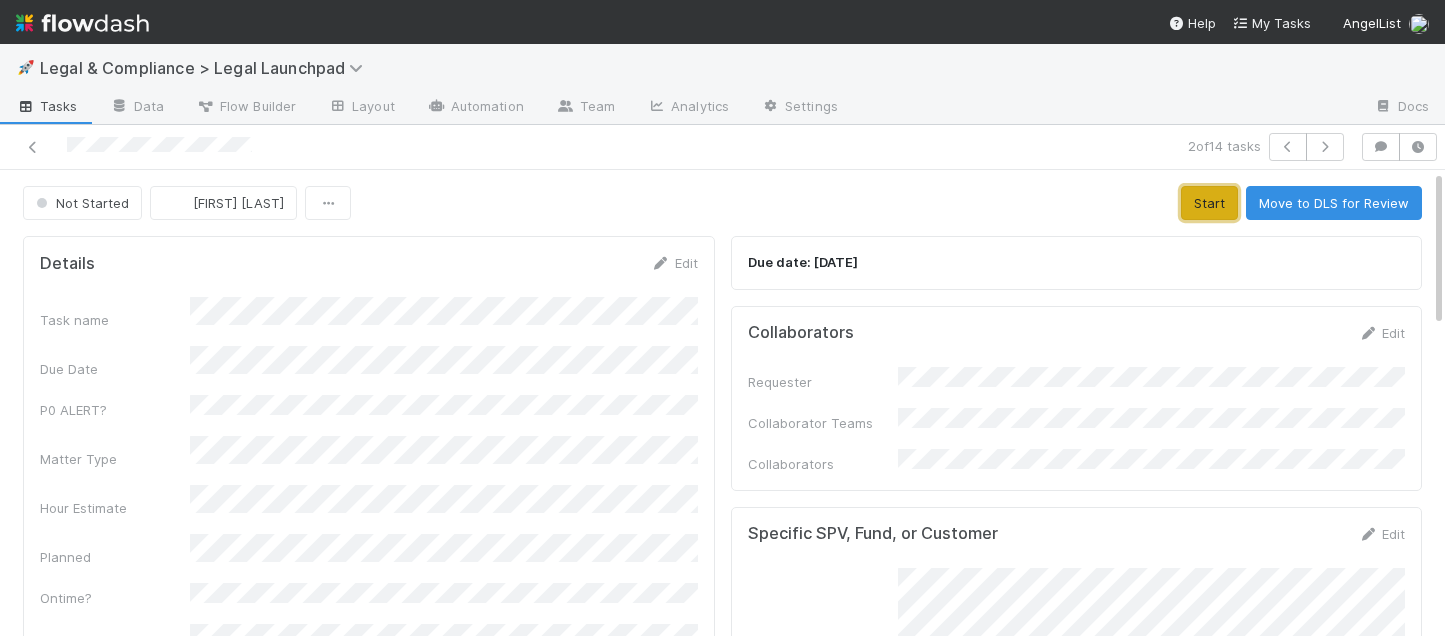 click on "Start" at bounding box center (1209, 203) 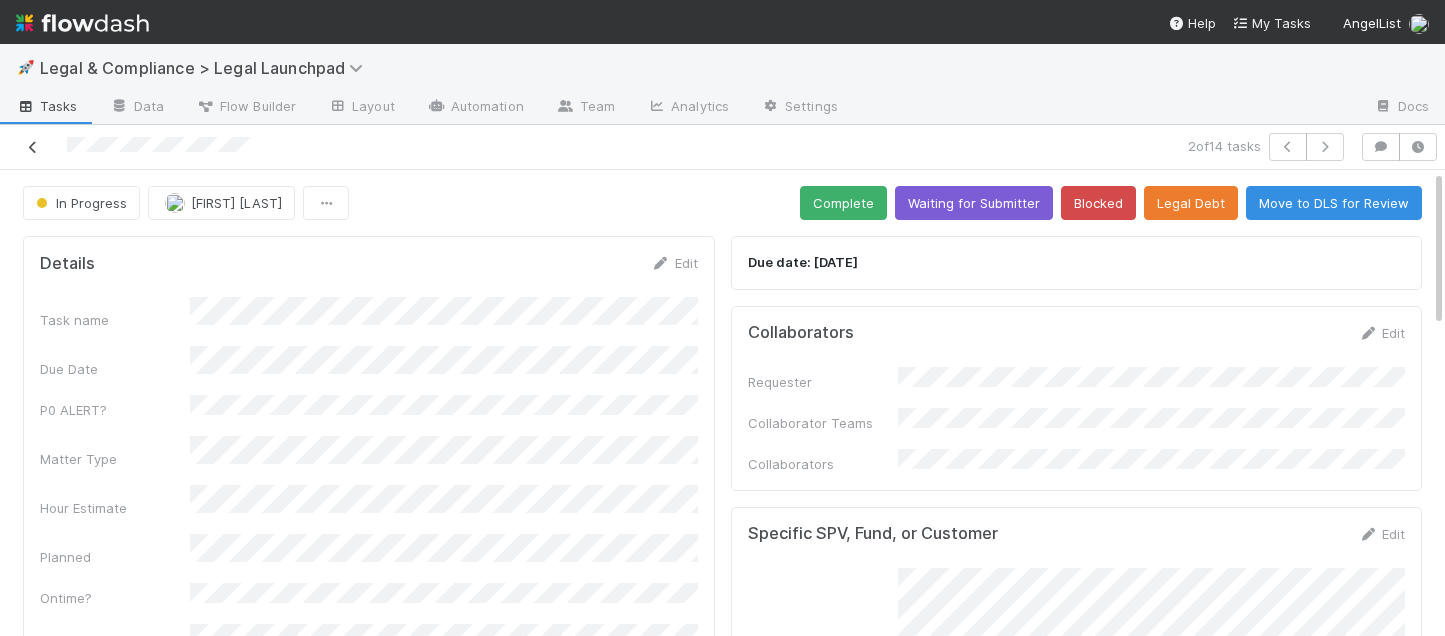 click at bounding box center (33, 147) 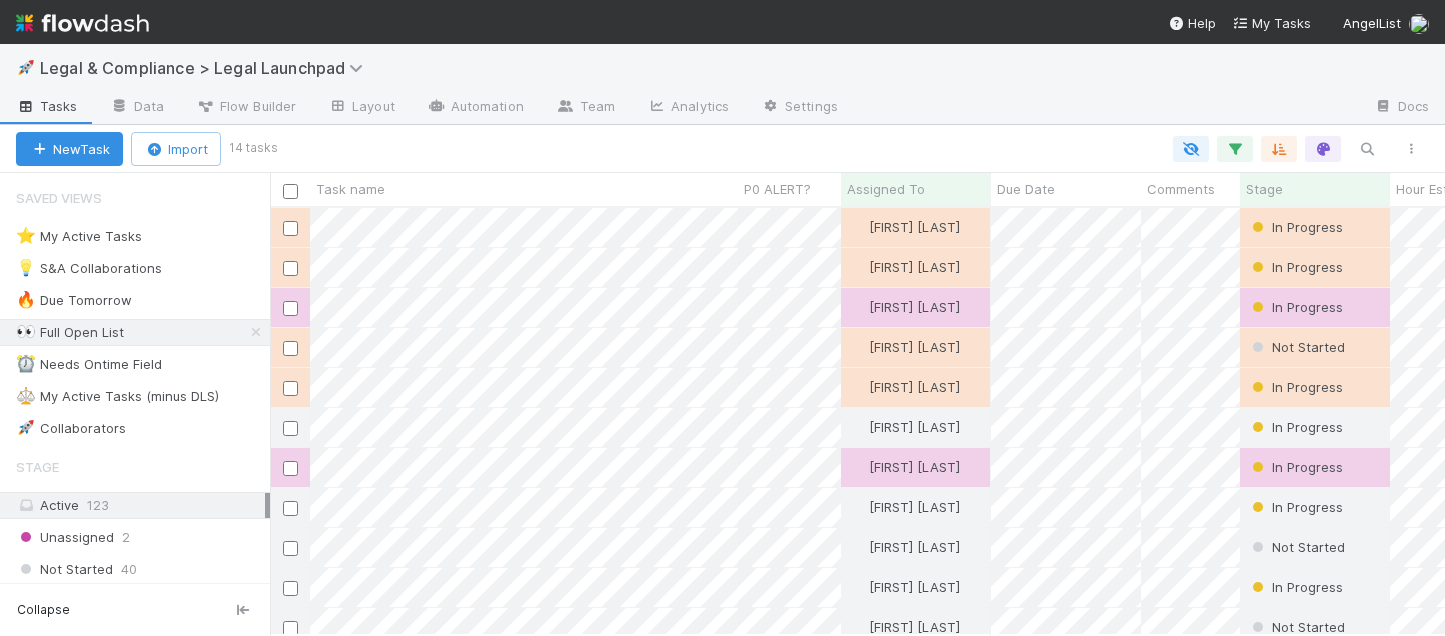 scroll, scrollTop: 0, scrollLeft: 1, axis: horizontal 